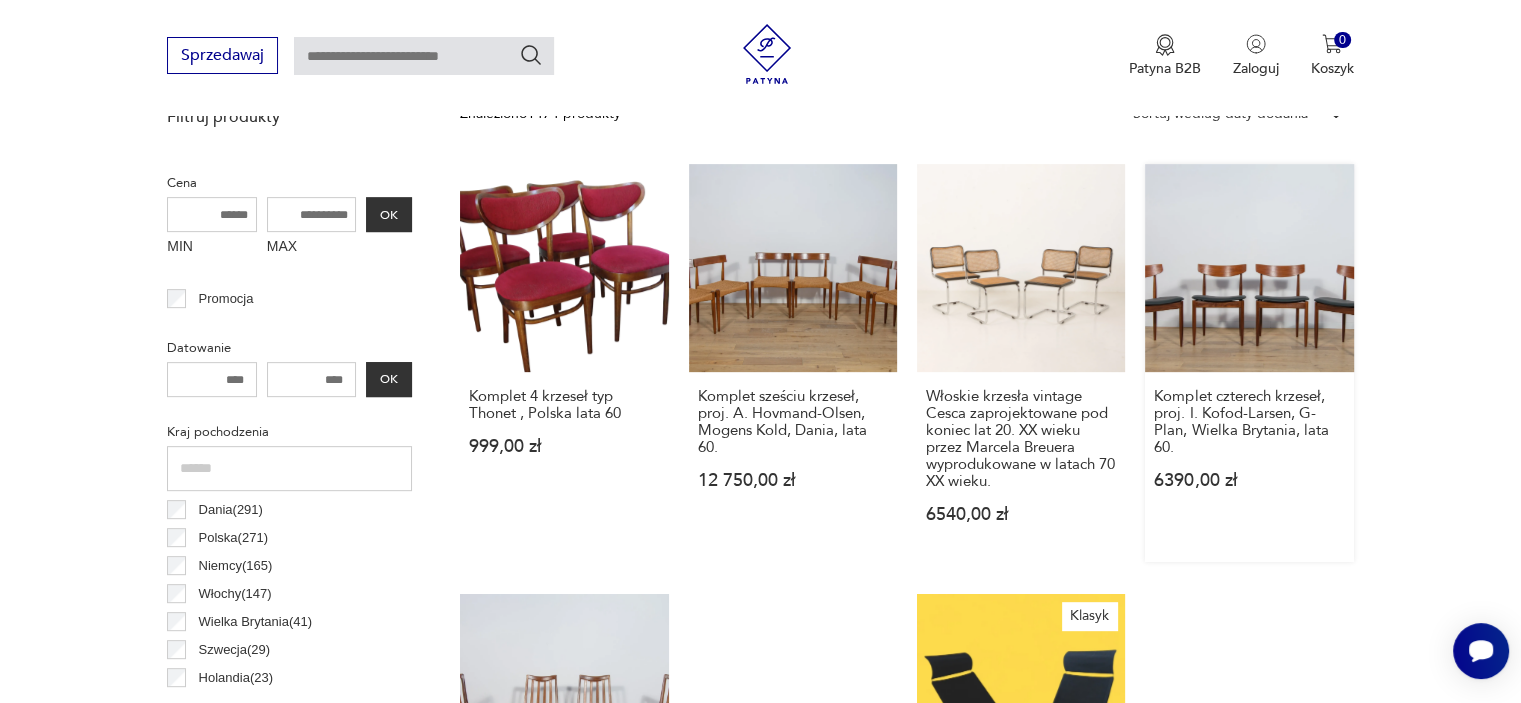 scroll, scrollTop: 829, scrollLeft: 0, axis: vertical 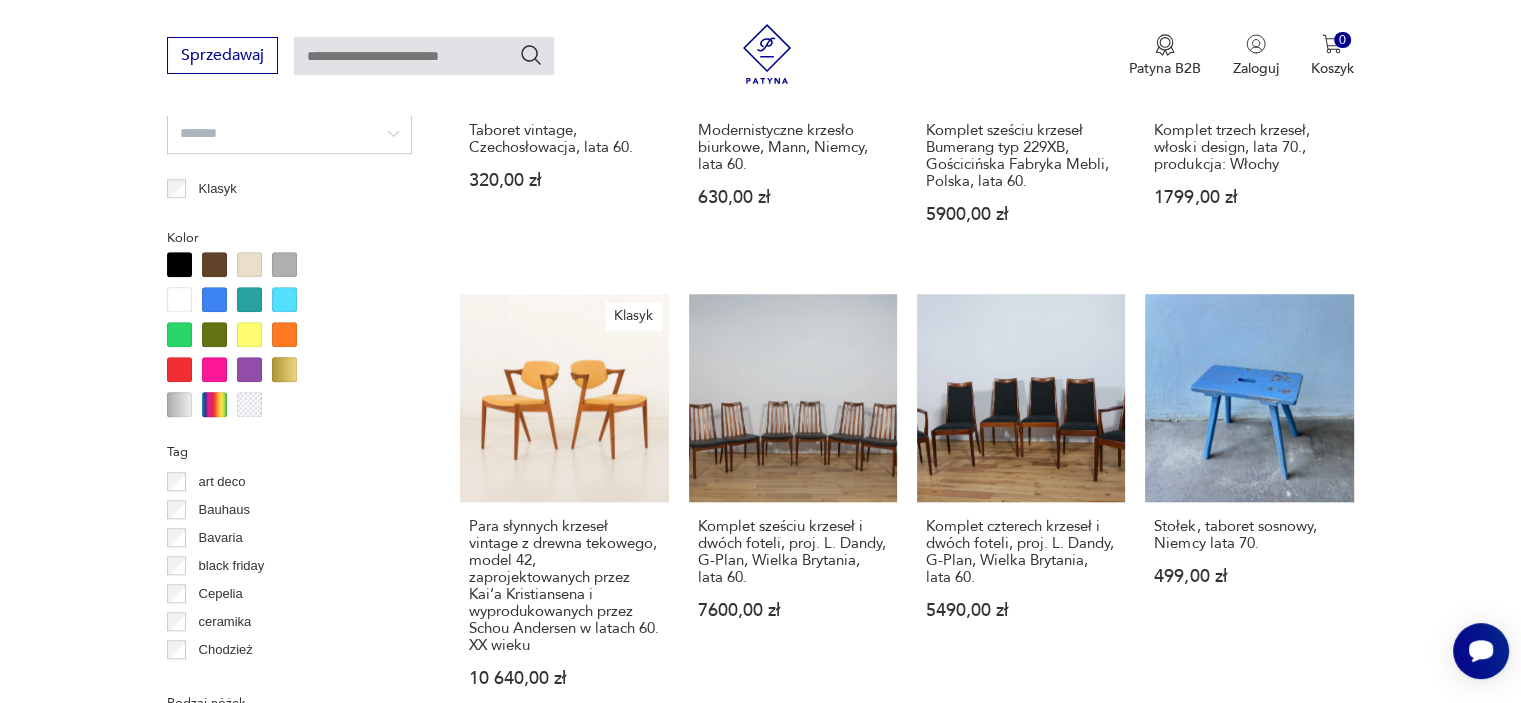 click at bounding box center [249, 264] 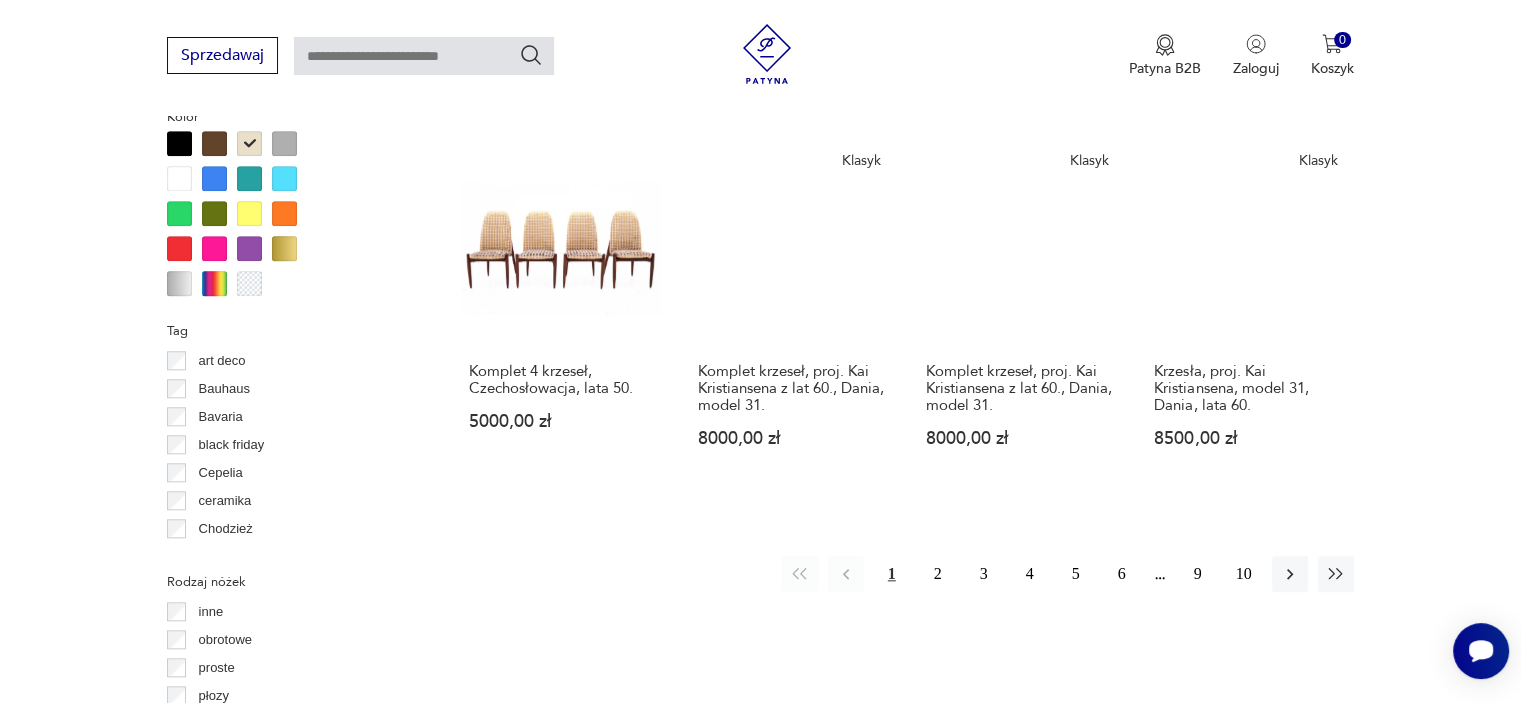 scroll, scrollTop: 2030, scrollLeft: 0, axis: vertical 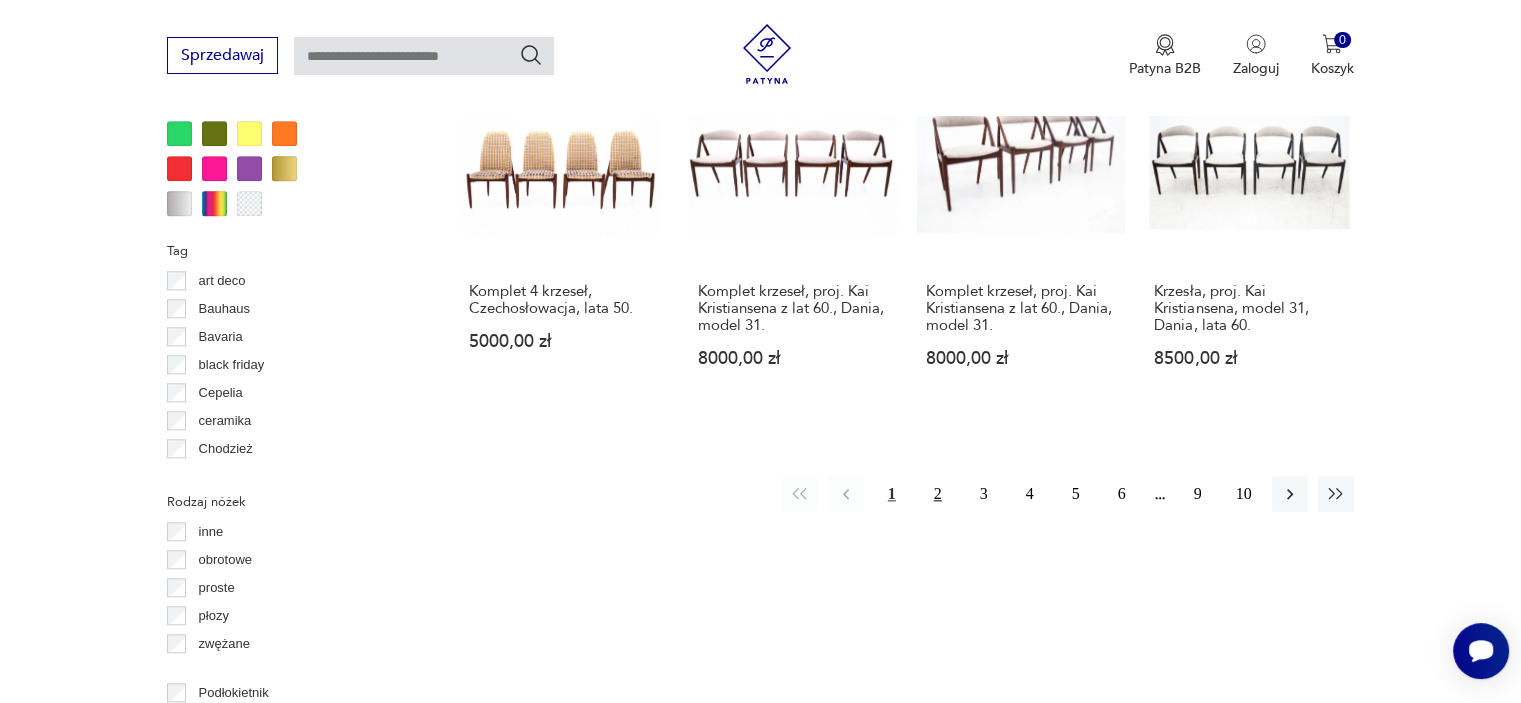 click on "2" at bounding box center [938, 494] 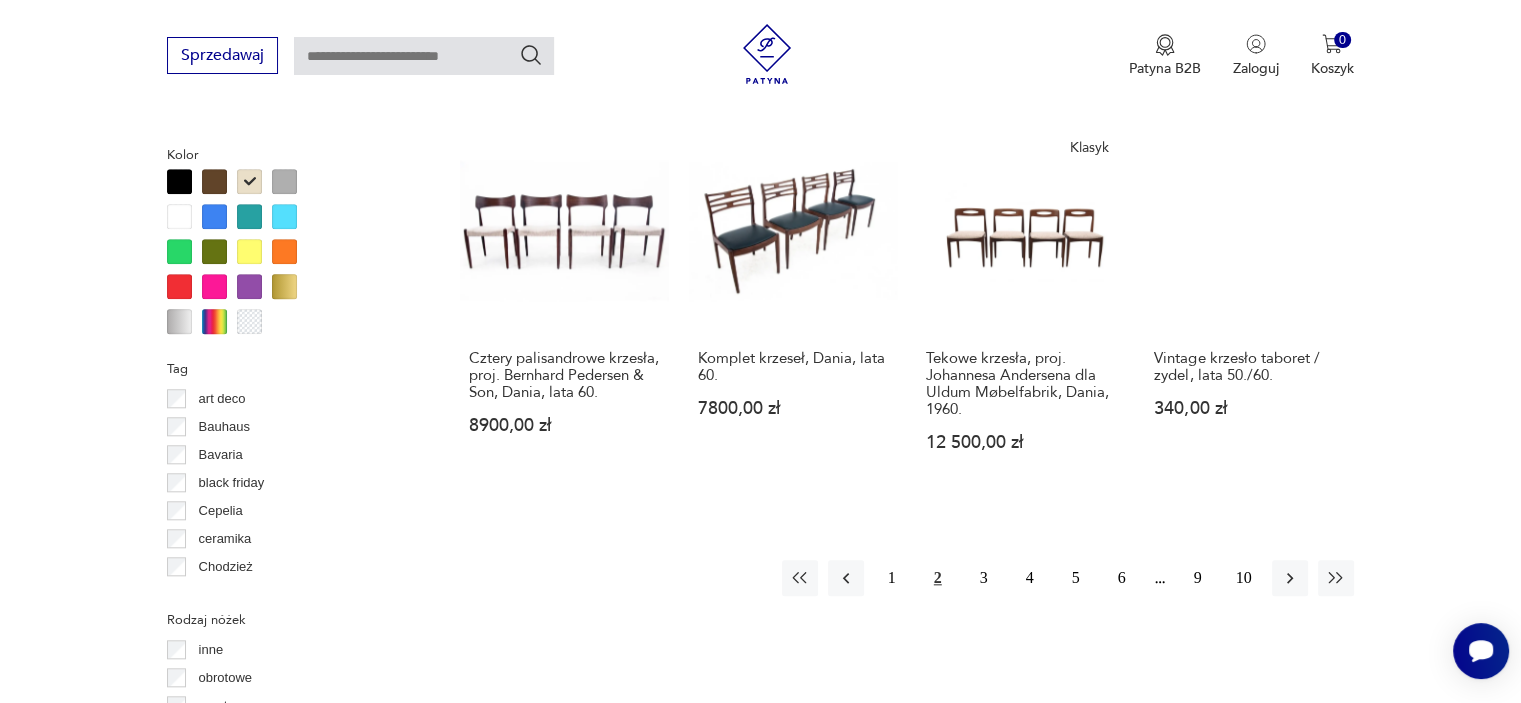 scroll, scrollTop: 1930, scrollLeft: 0, axis: vertical 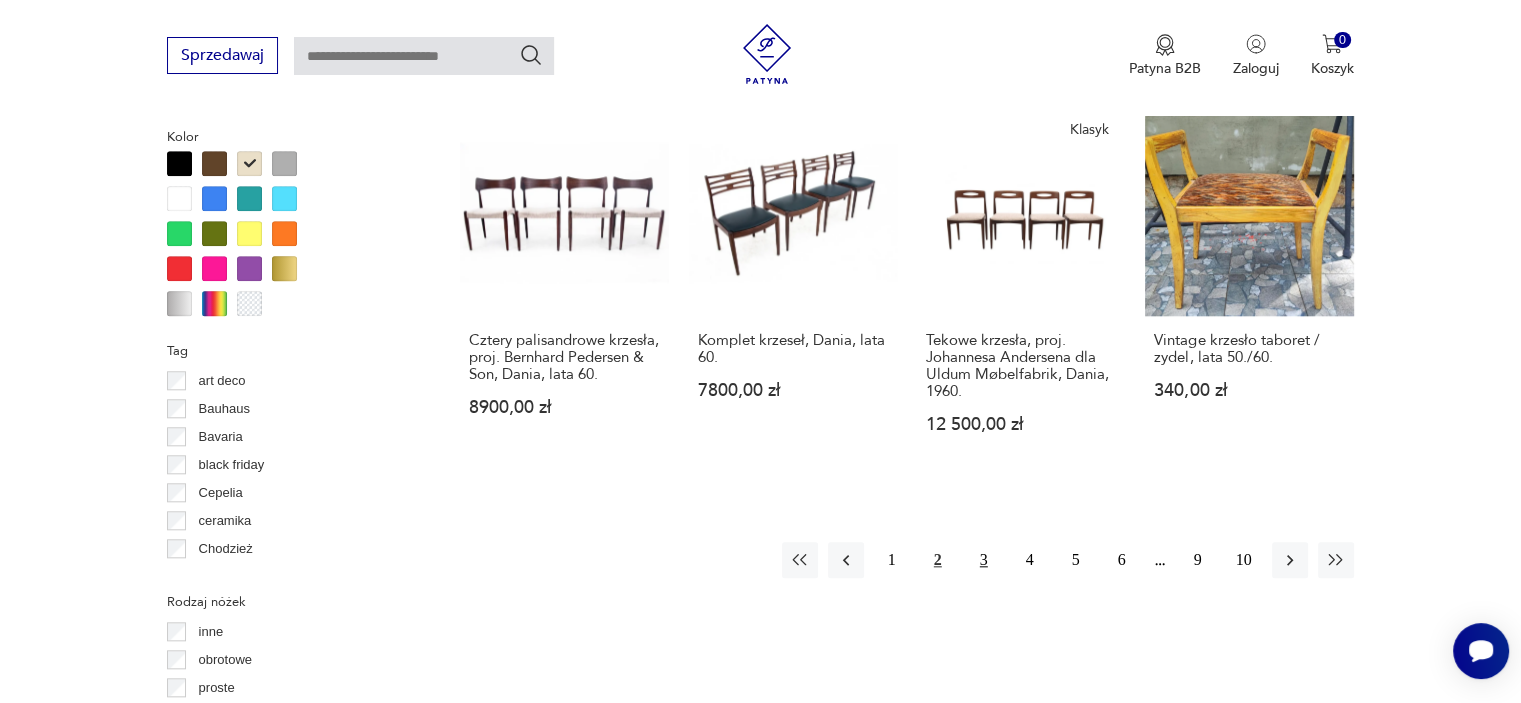 click on "3" at bounding box center (984, 560) 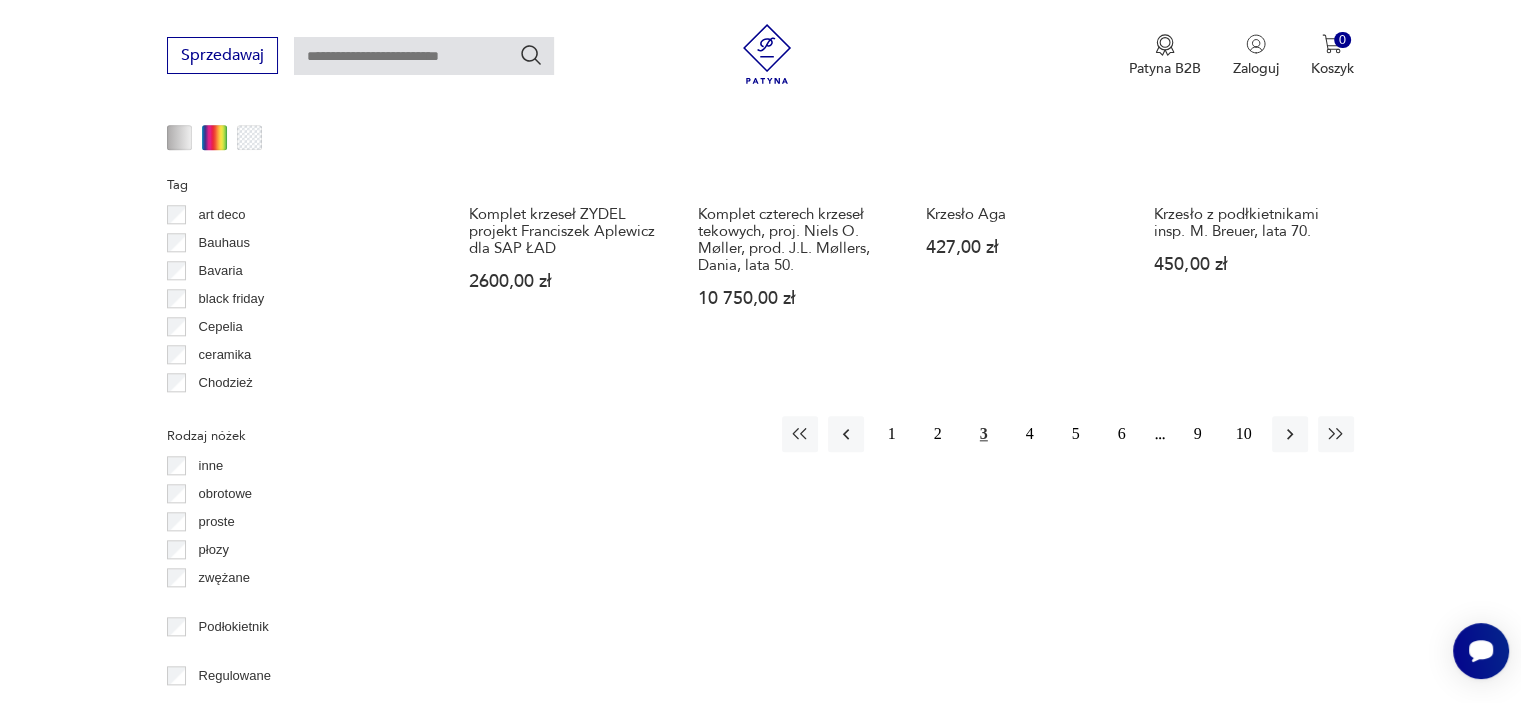 scroll, scrollTop: 2130, scrollLeft: 0, axis: vertical 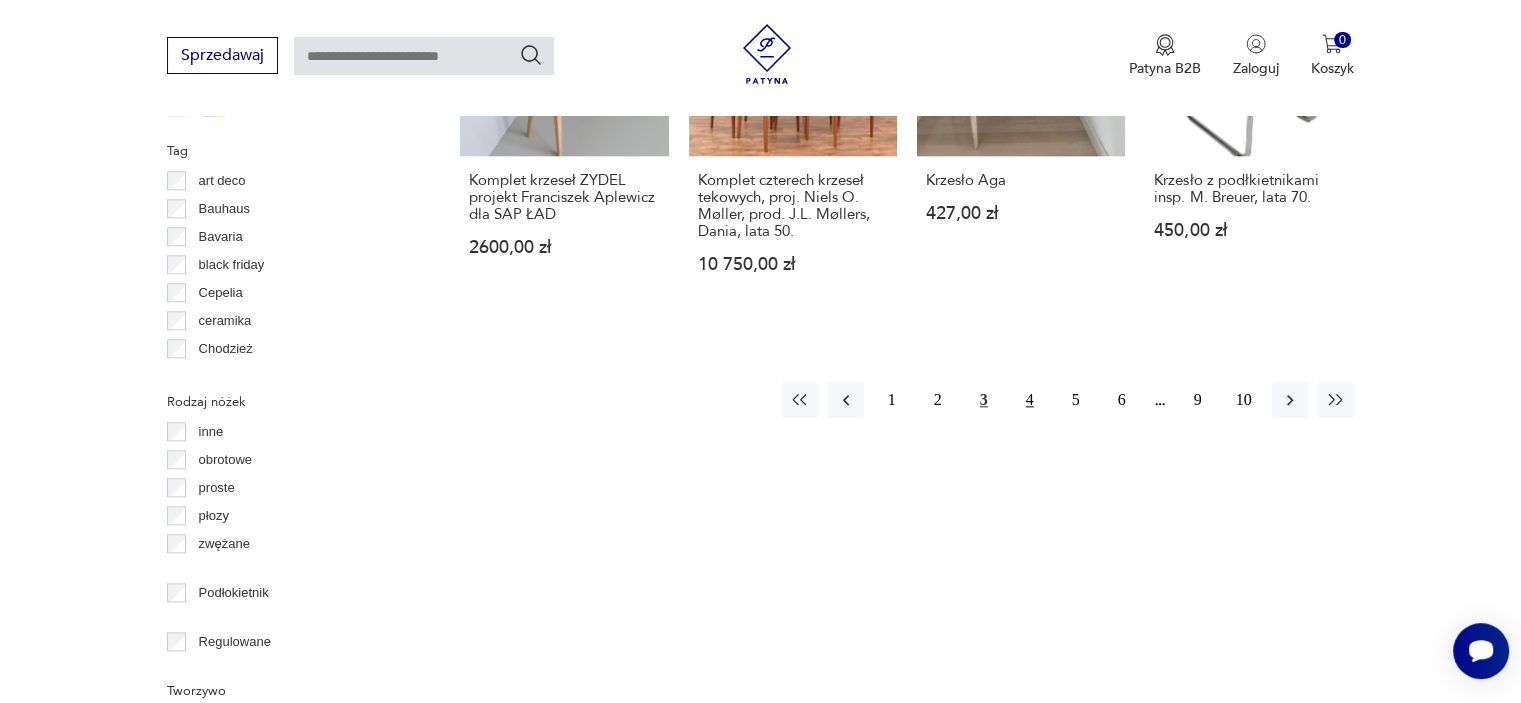 click on "4" at bounding box center (1030, 400) 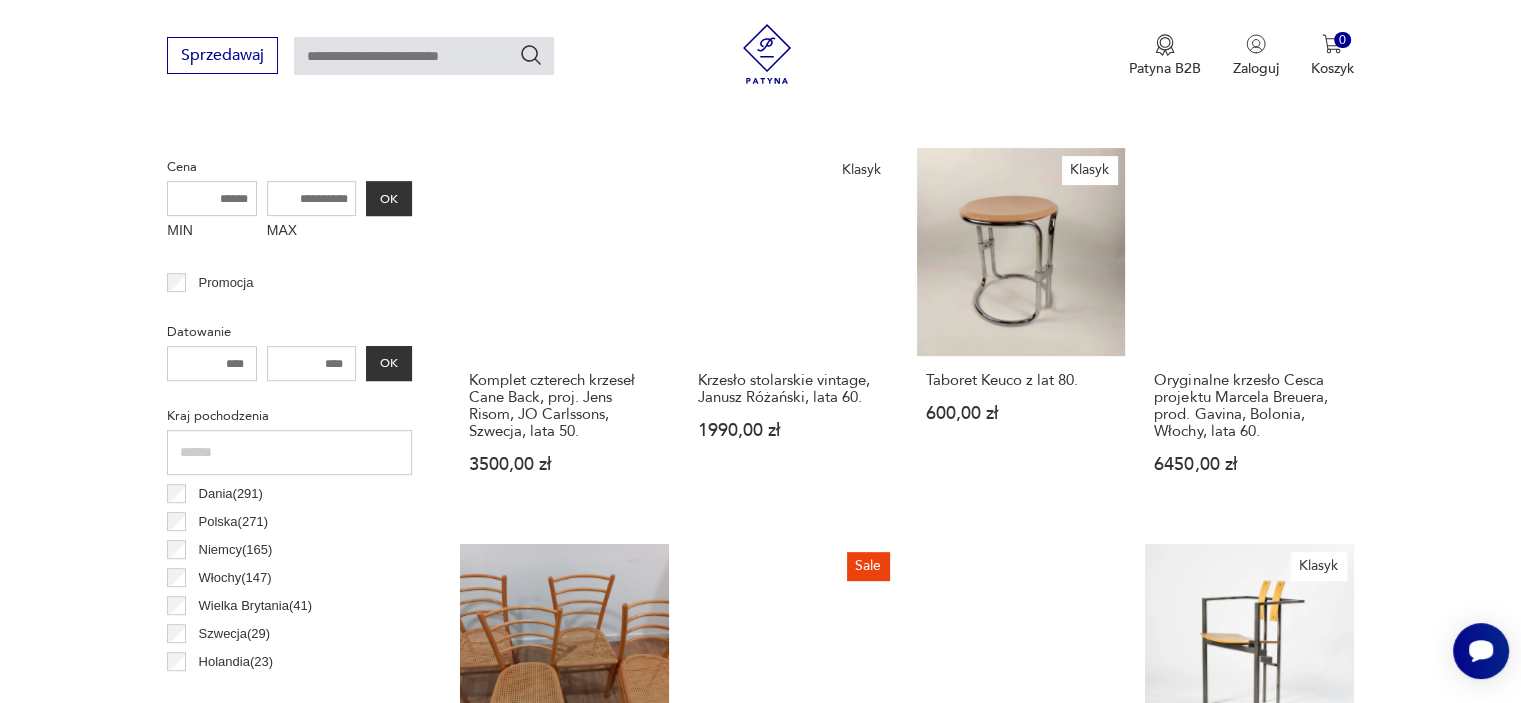 scroll, scrollTop: 830, scrollLeft: 0, axis: vertical 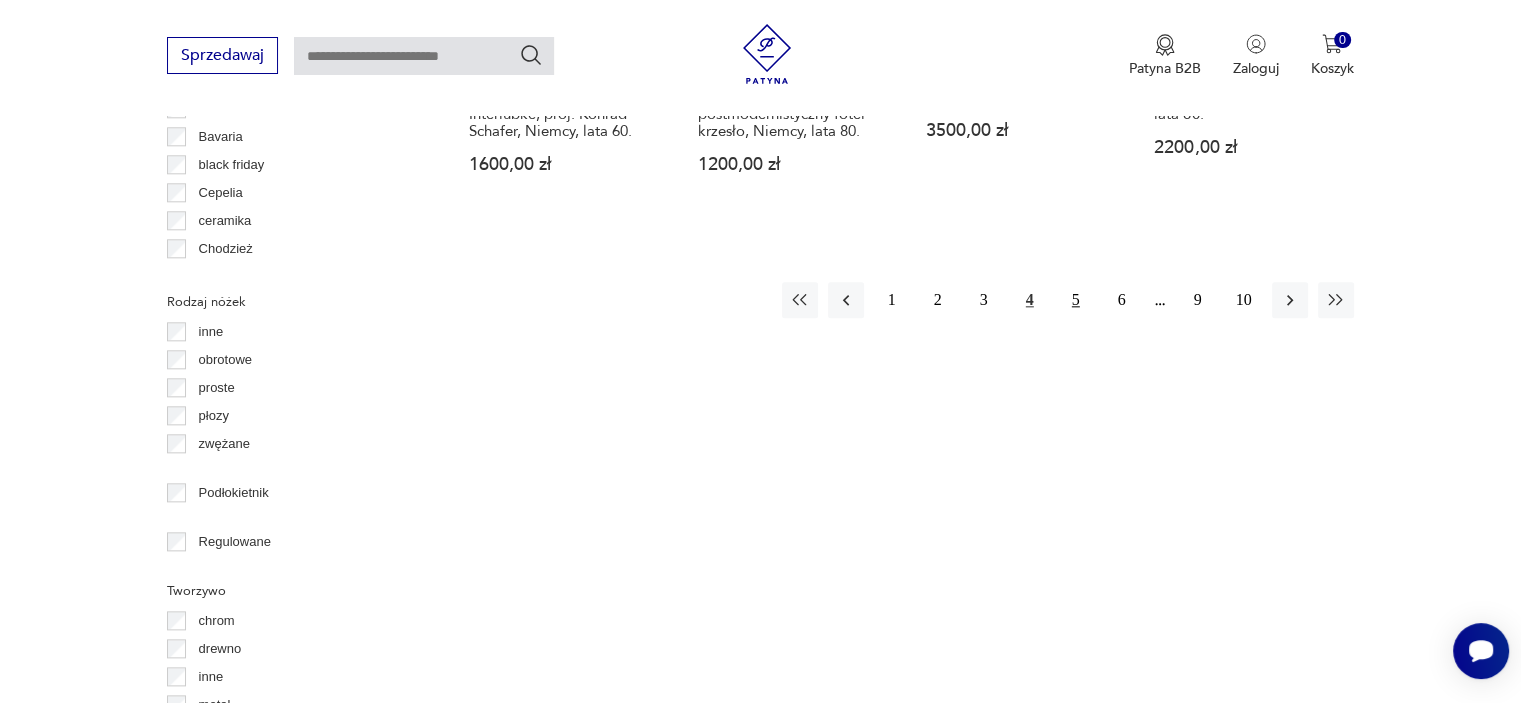 click on "5" at bounding box center [1076, 300] 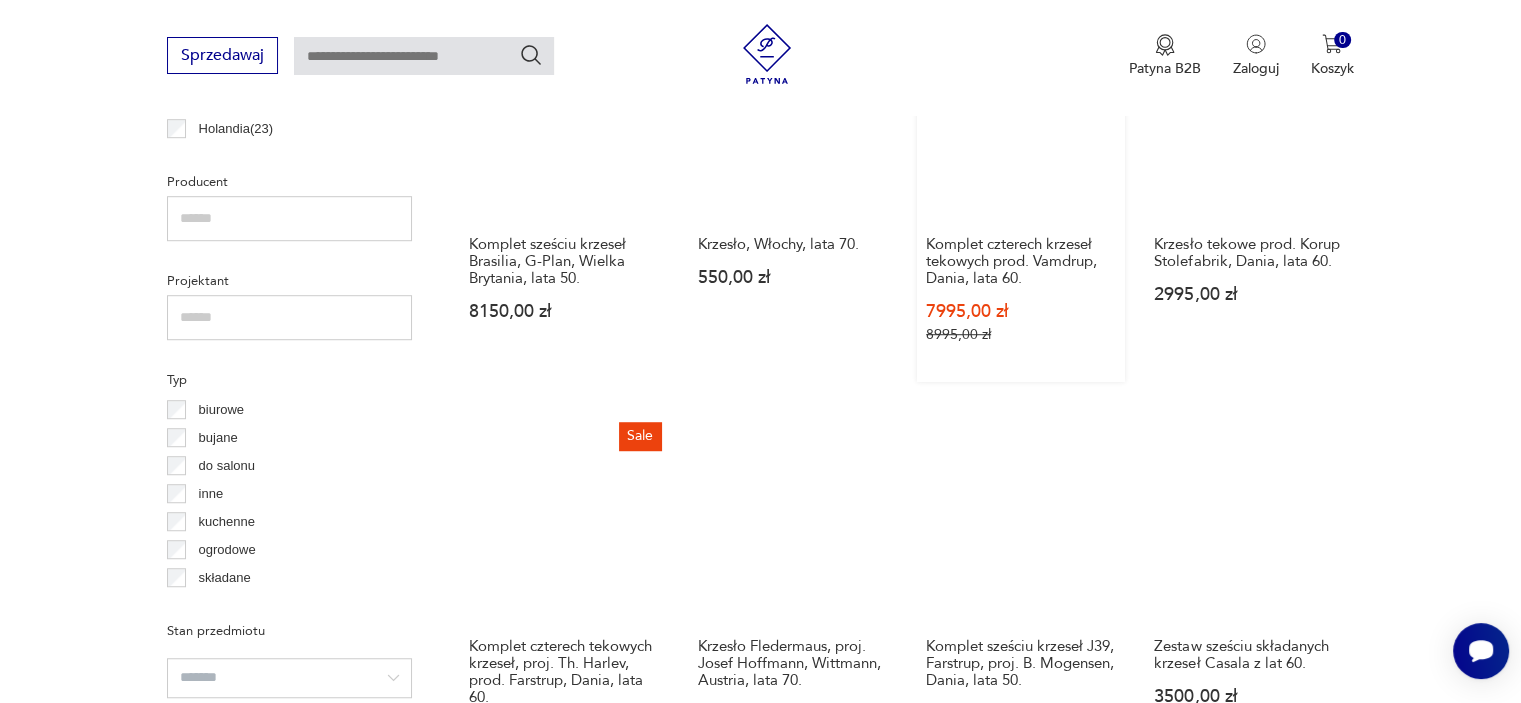 scroll, scrollTop: 1430, scrollLeft: 0, axis: vertical 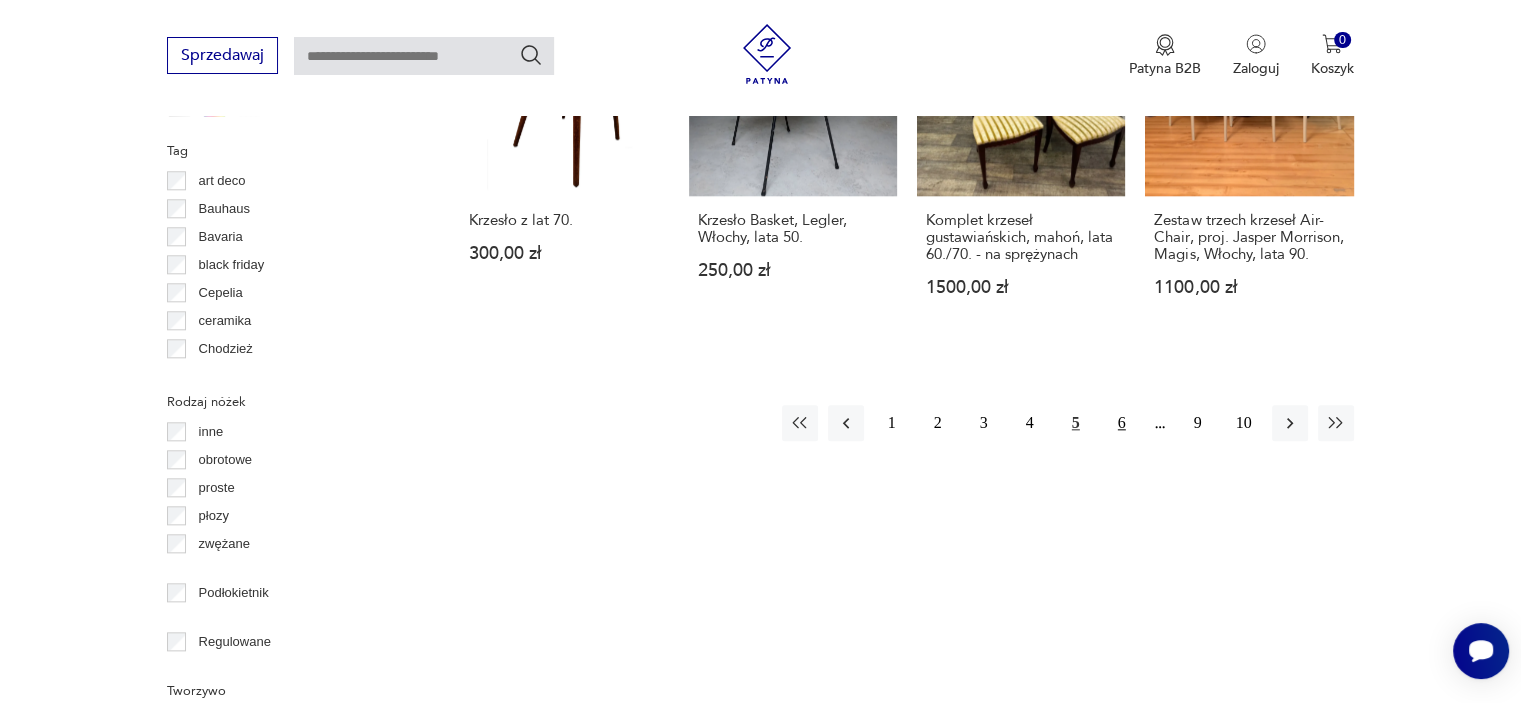 click on "6" at bounding box center [1122, 423] 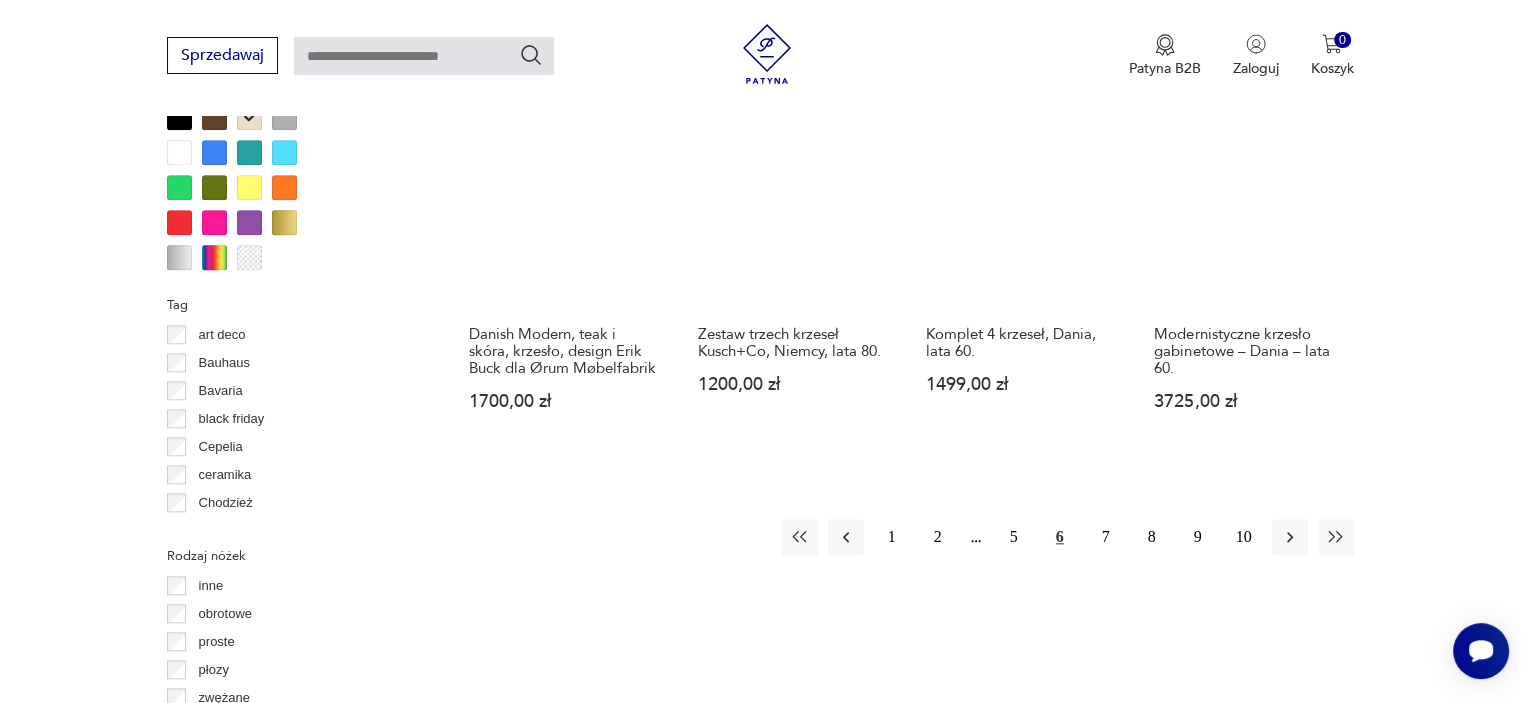 scroll, scrollTop: 2130, scrollLeft: 0, axis: vertical 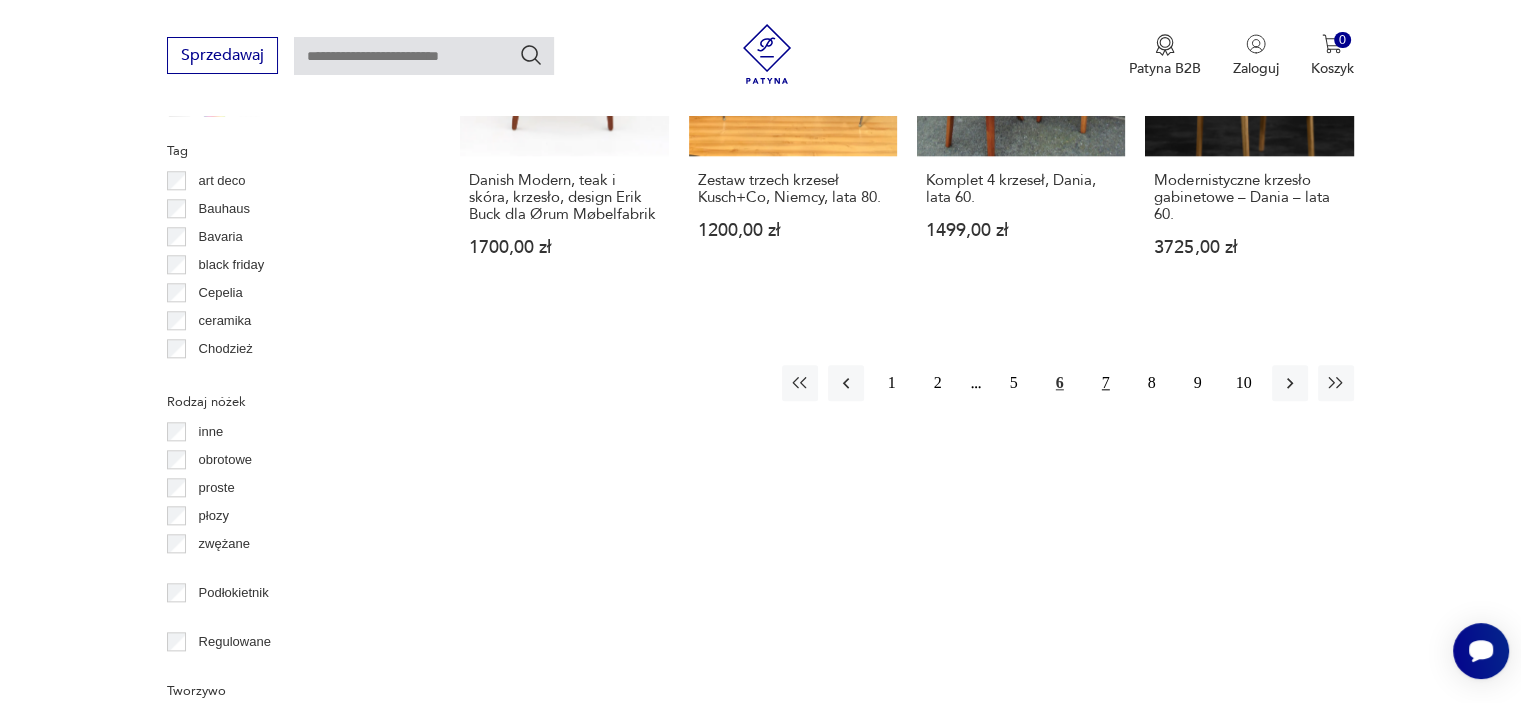 click on "7" at bounding box center (1106, 383) 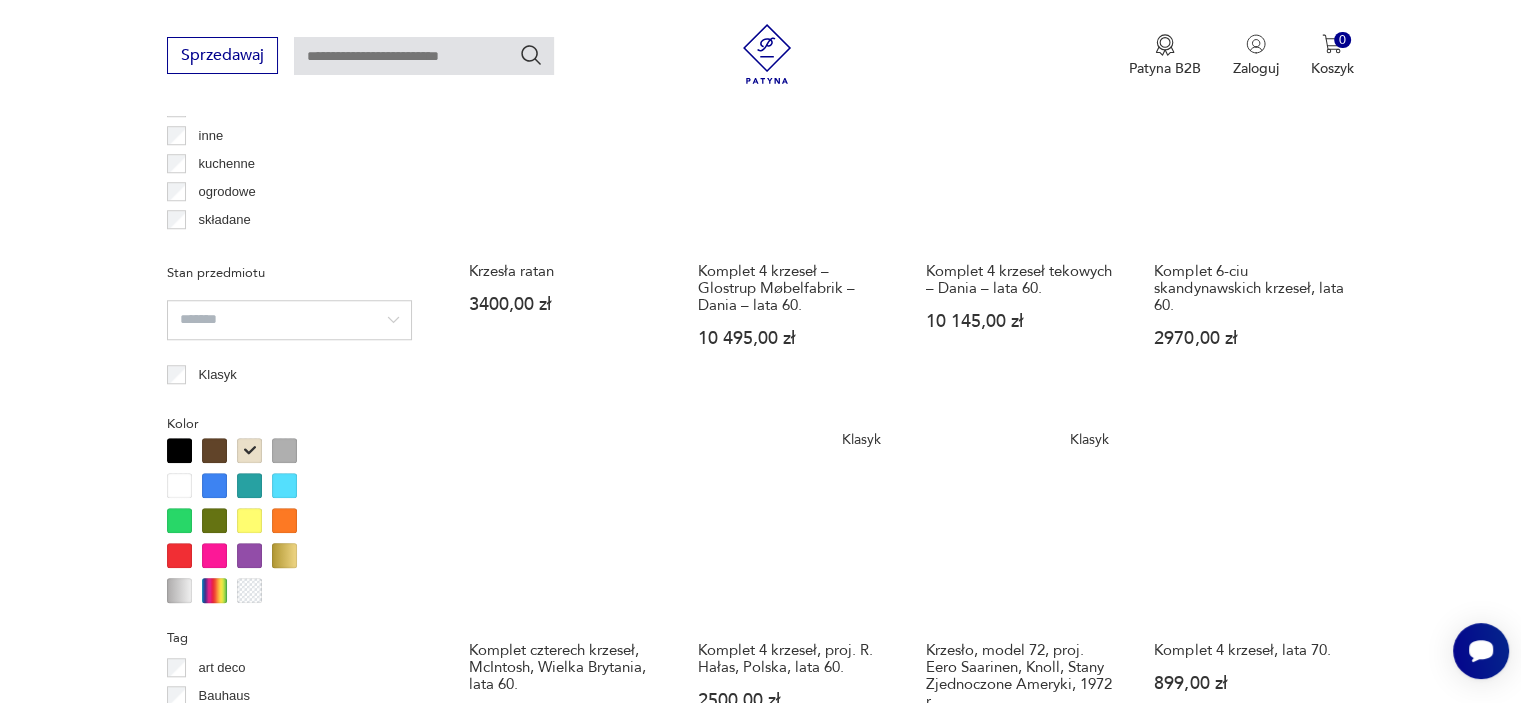 scroll, scrollTop: 1630, scrollLeft: 0, axis: vertical 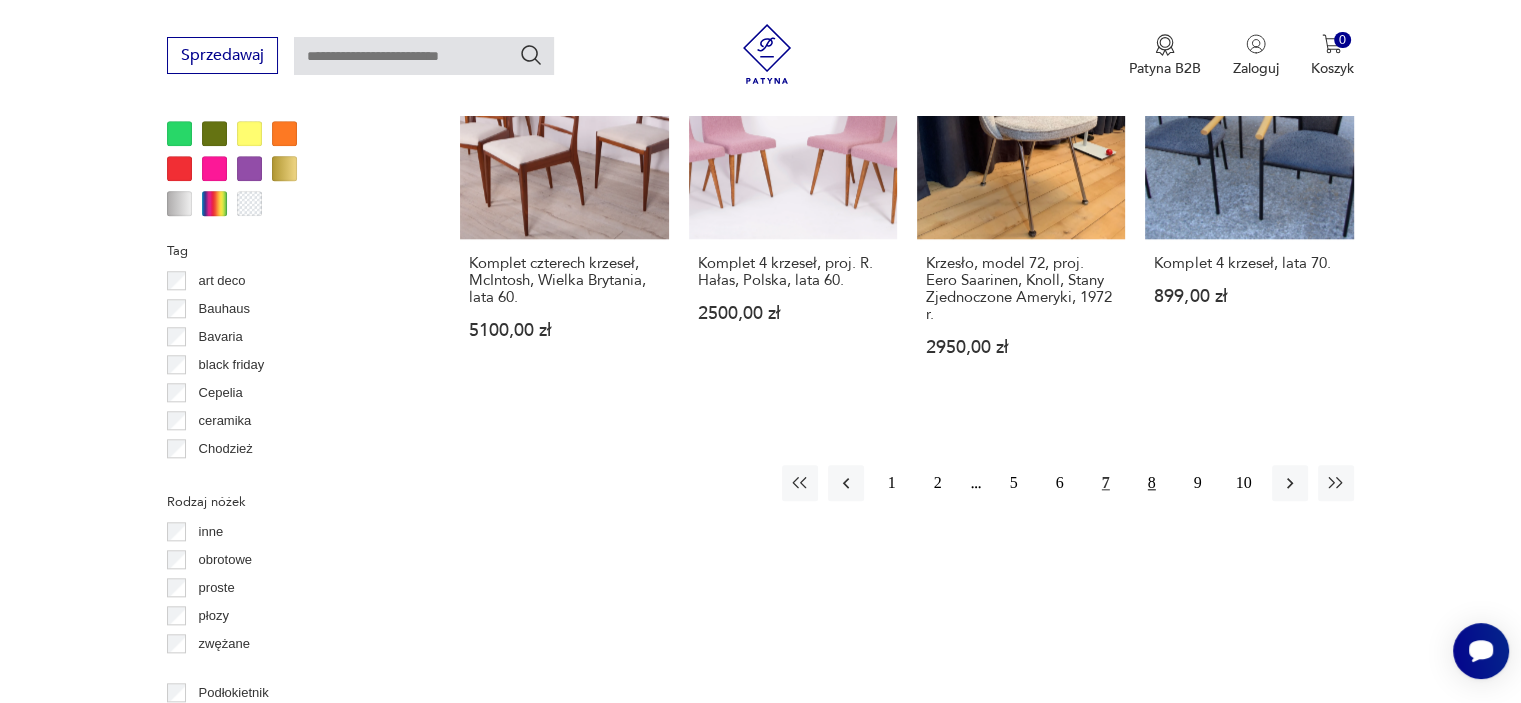 click on "8" at bounding box center [1152, 483] 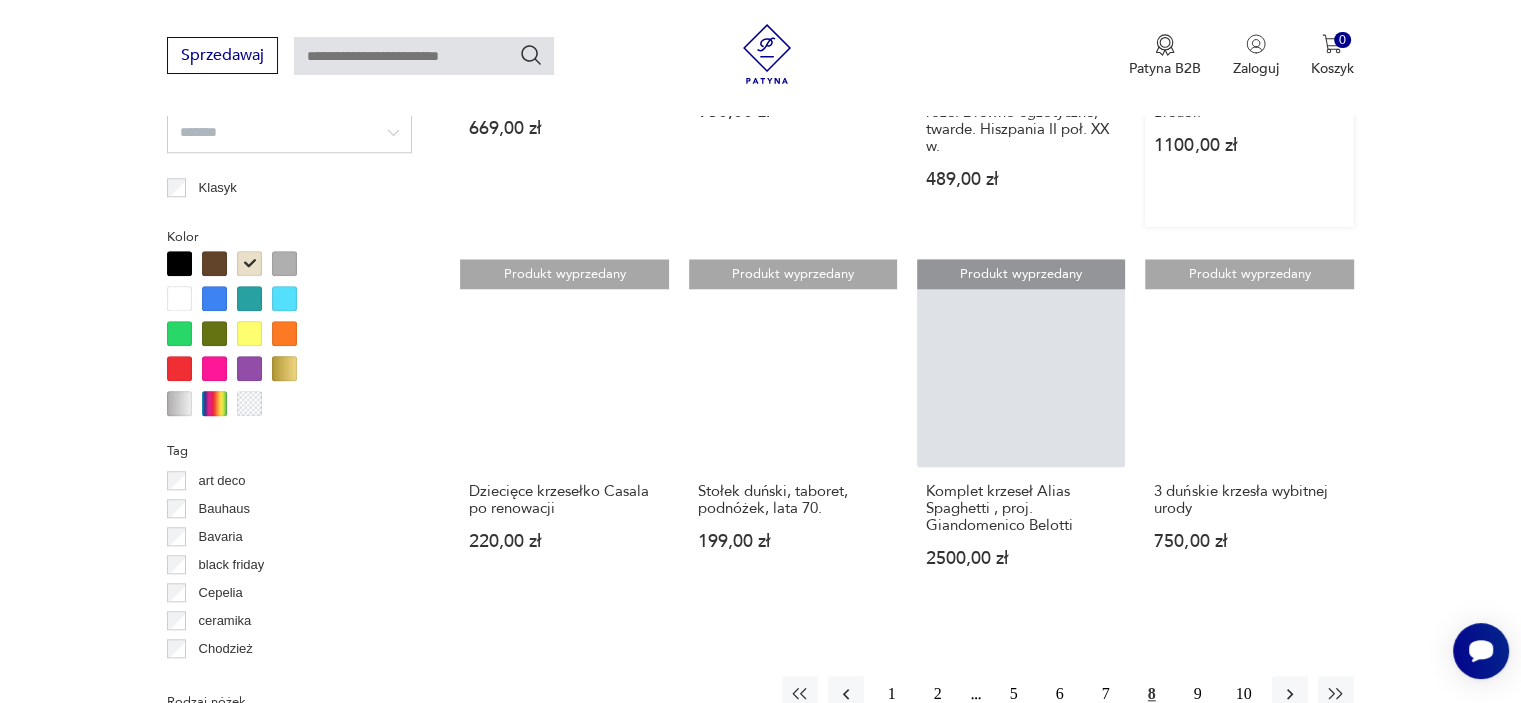 scroll, scrollTop: 2030, scrollLeft: 0, axis: vertical 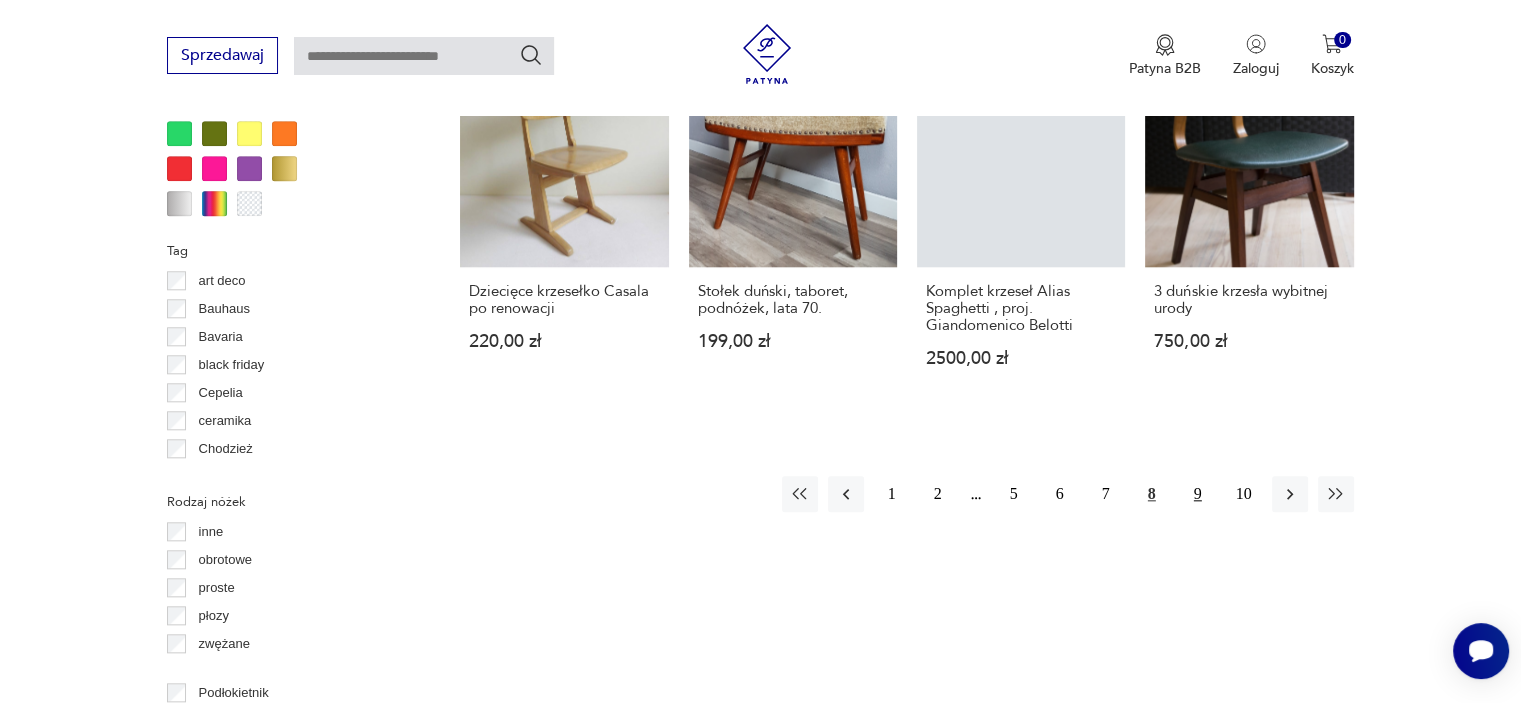 click on "9" at bounding box center [1198, 494] 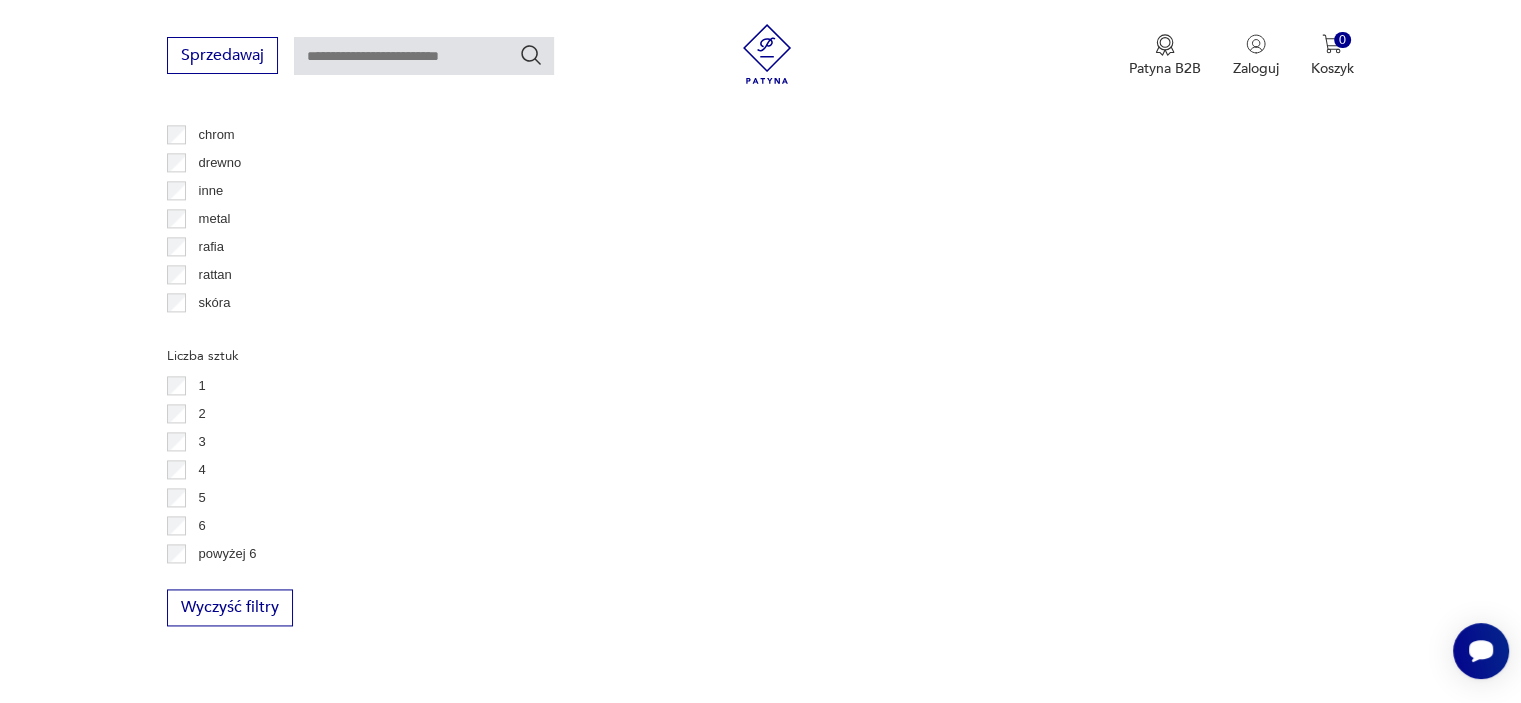 scroll, scrollTop: 3230, scrollLeft: 0, axis: vertical 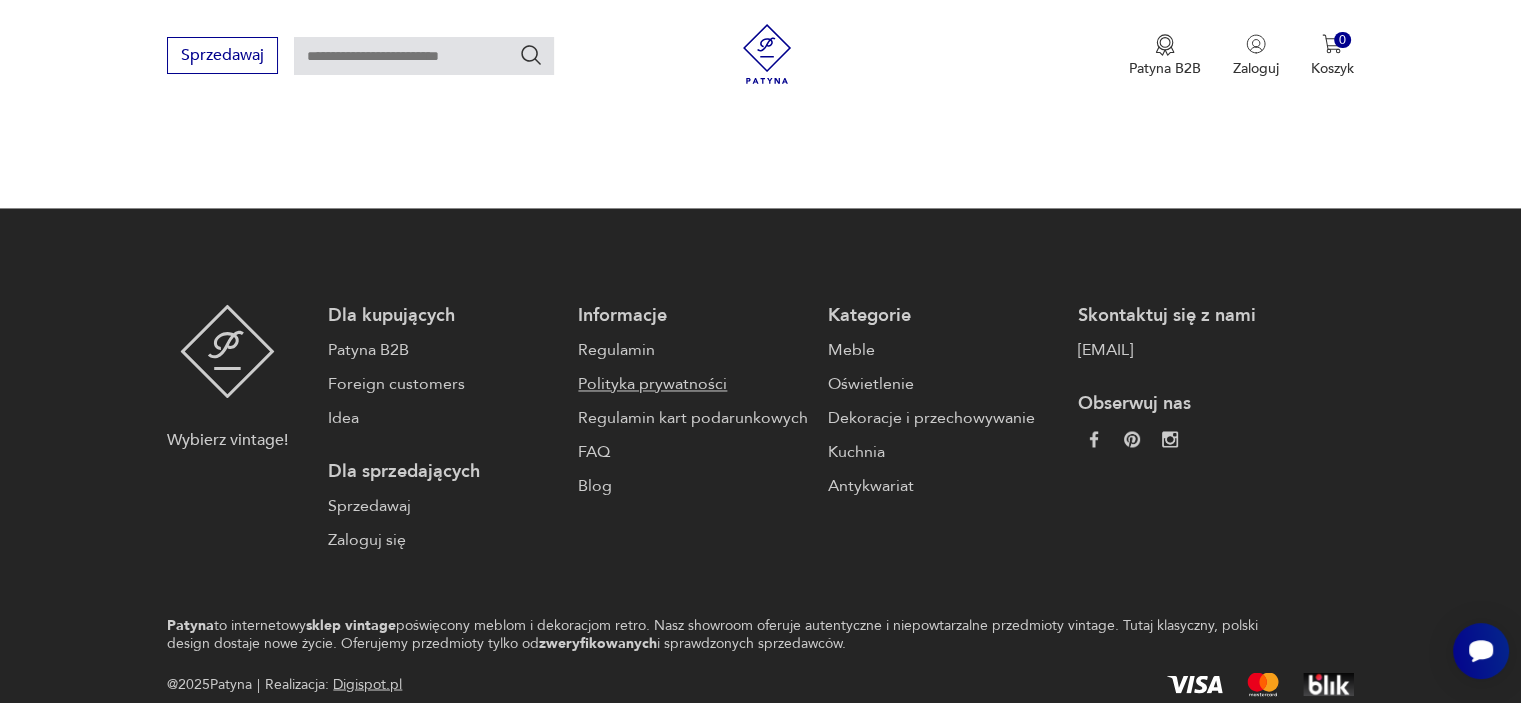 click on "Polityka prywatności" at bounding box center (693, 384) 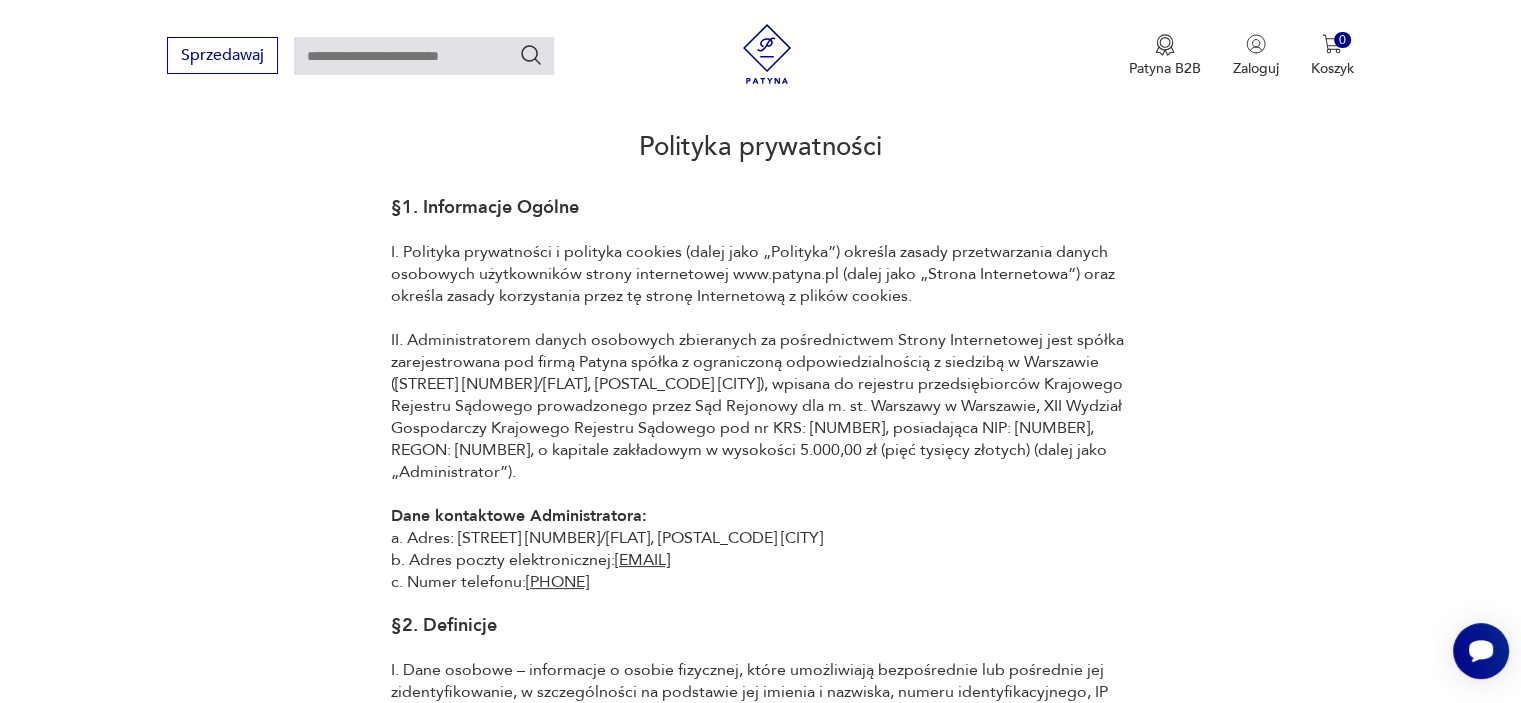 scroll, scrollTop: 400, scrollLeft: 0, axis: vertical 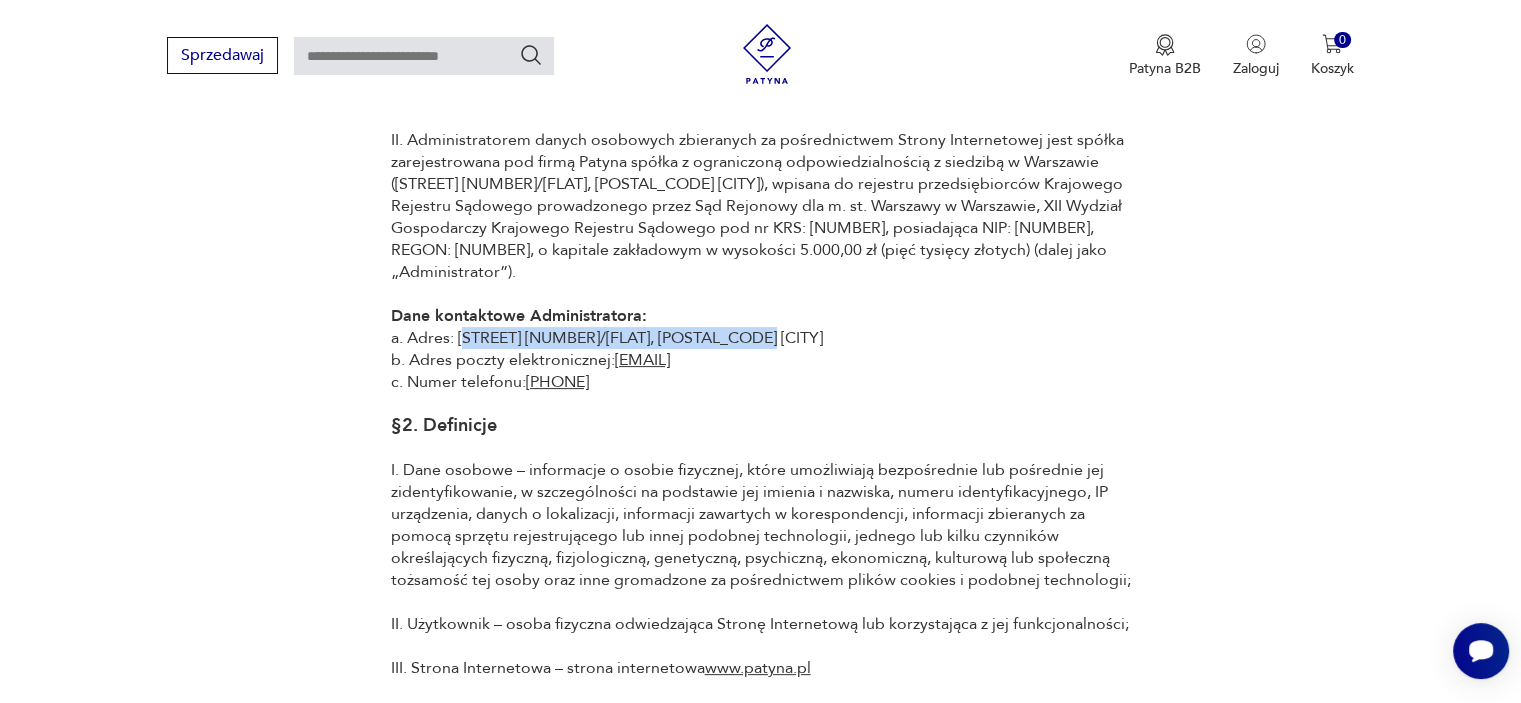 drag, startPoint x: 458, startPoint y: 355, endPoint x: 760, endPoint y: 368, distance: 302.27966 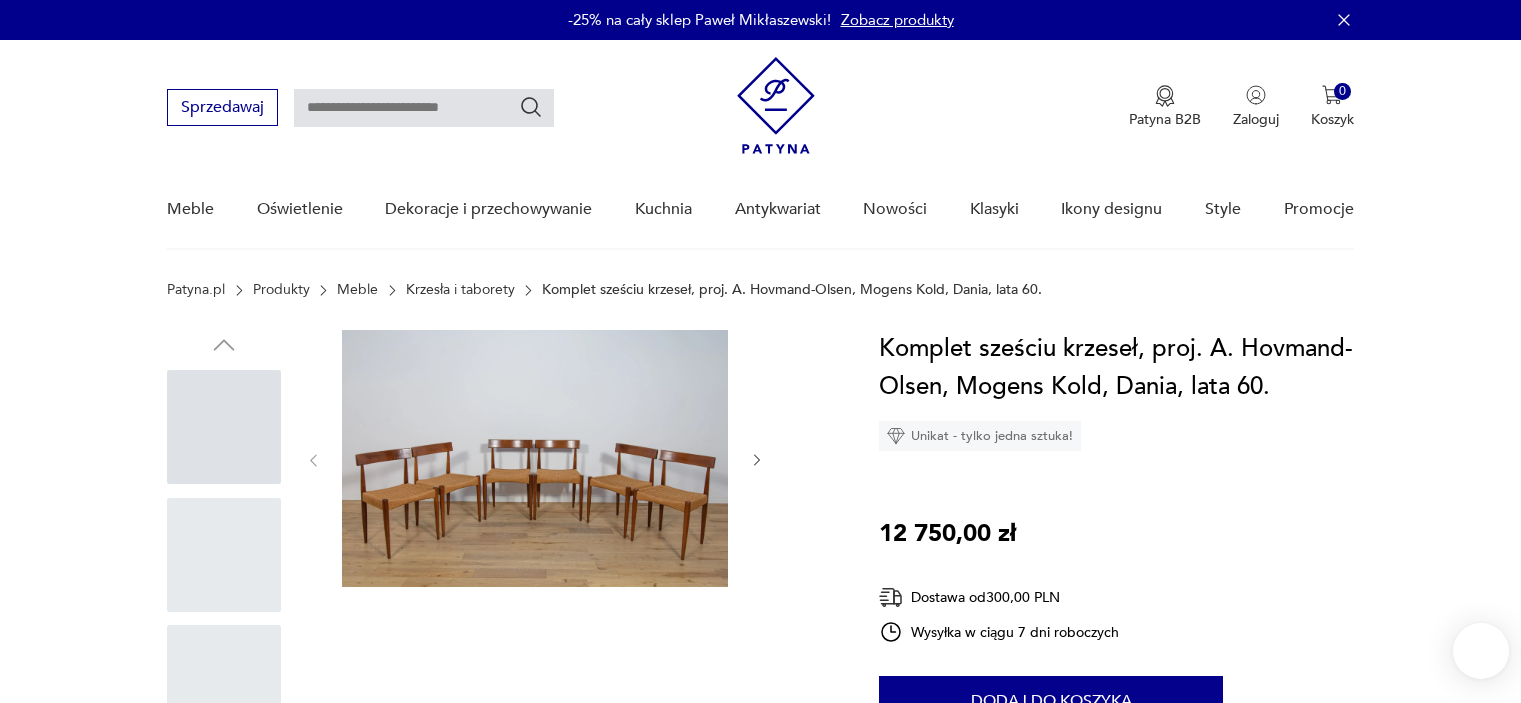 scroll, scrollTop: 0, scrollLeft: 0, axis: both 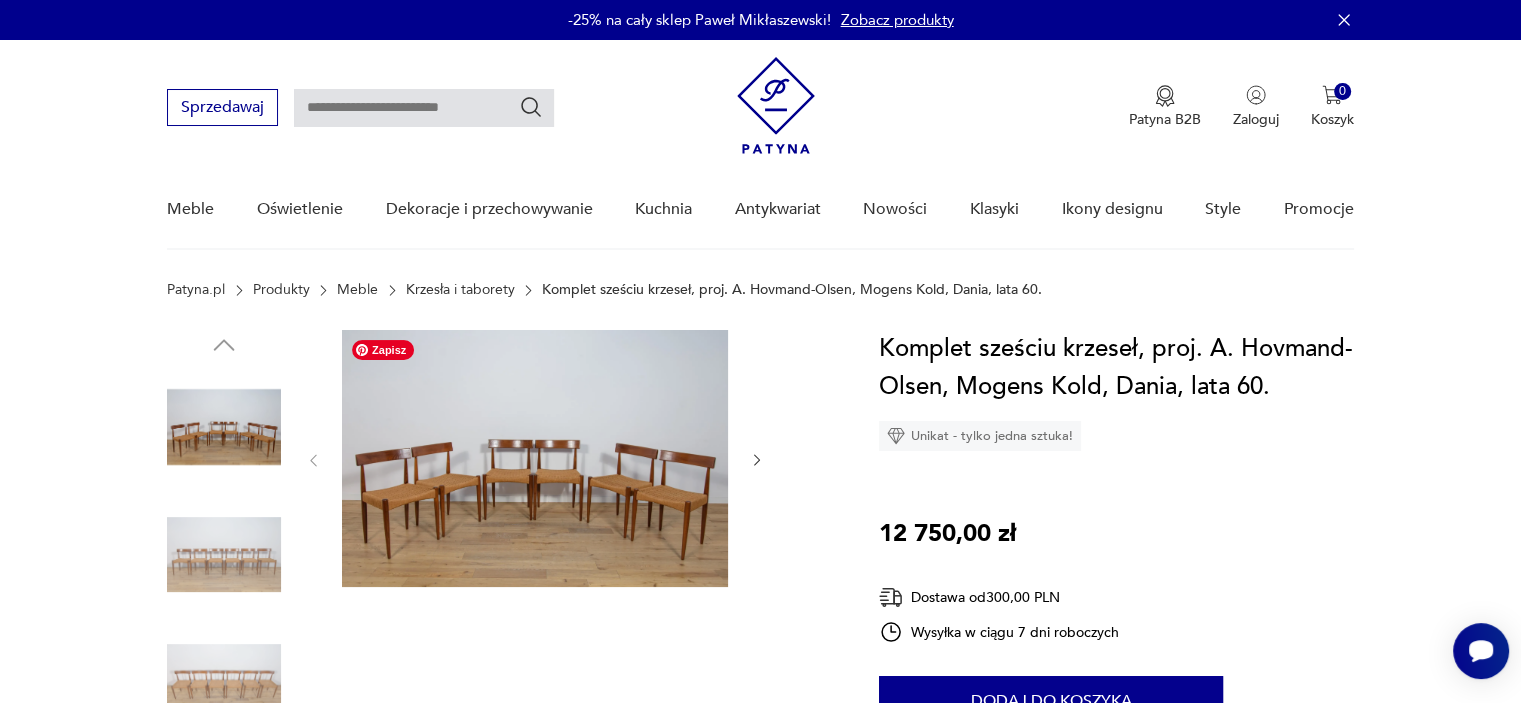 click at bounding box center [535, 458] 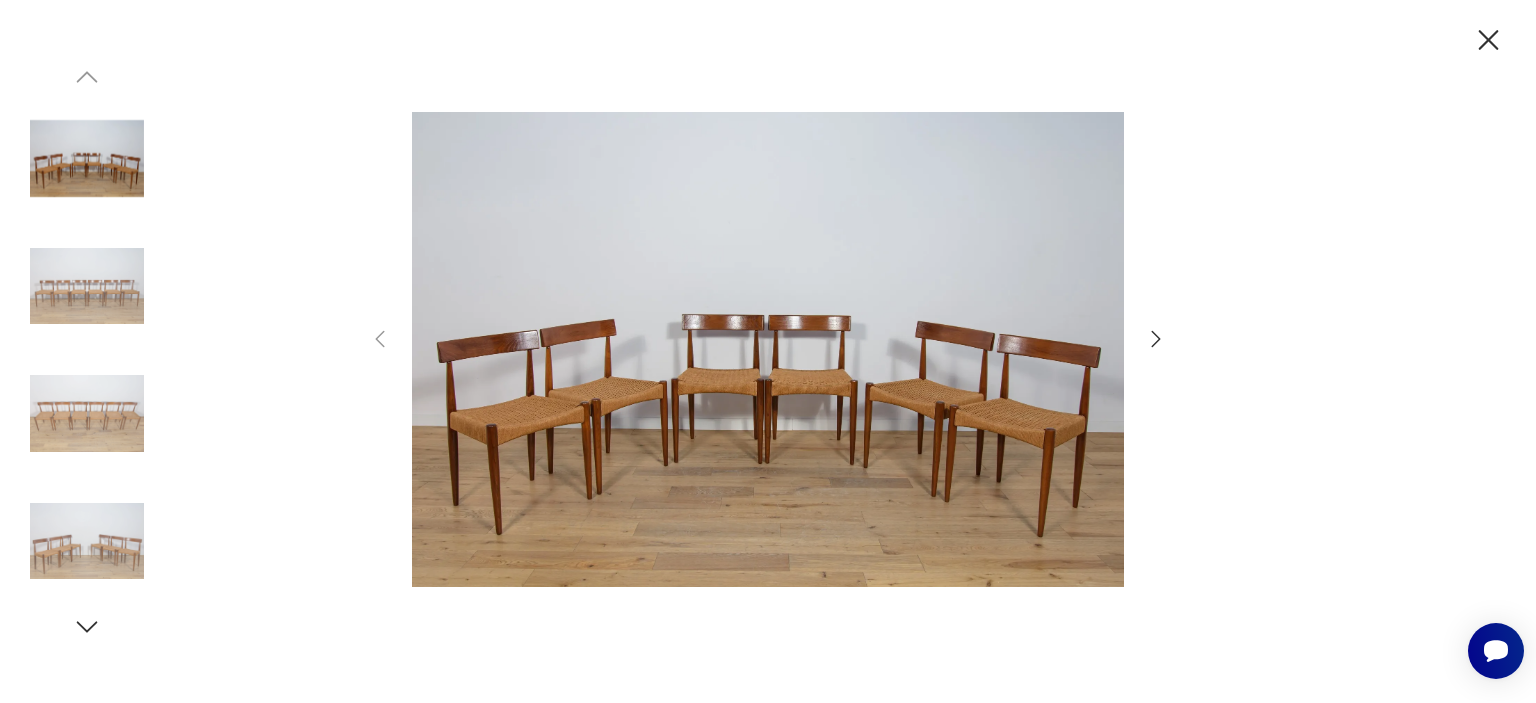 click 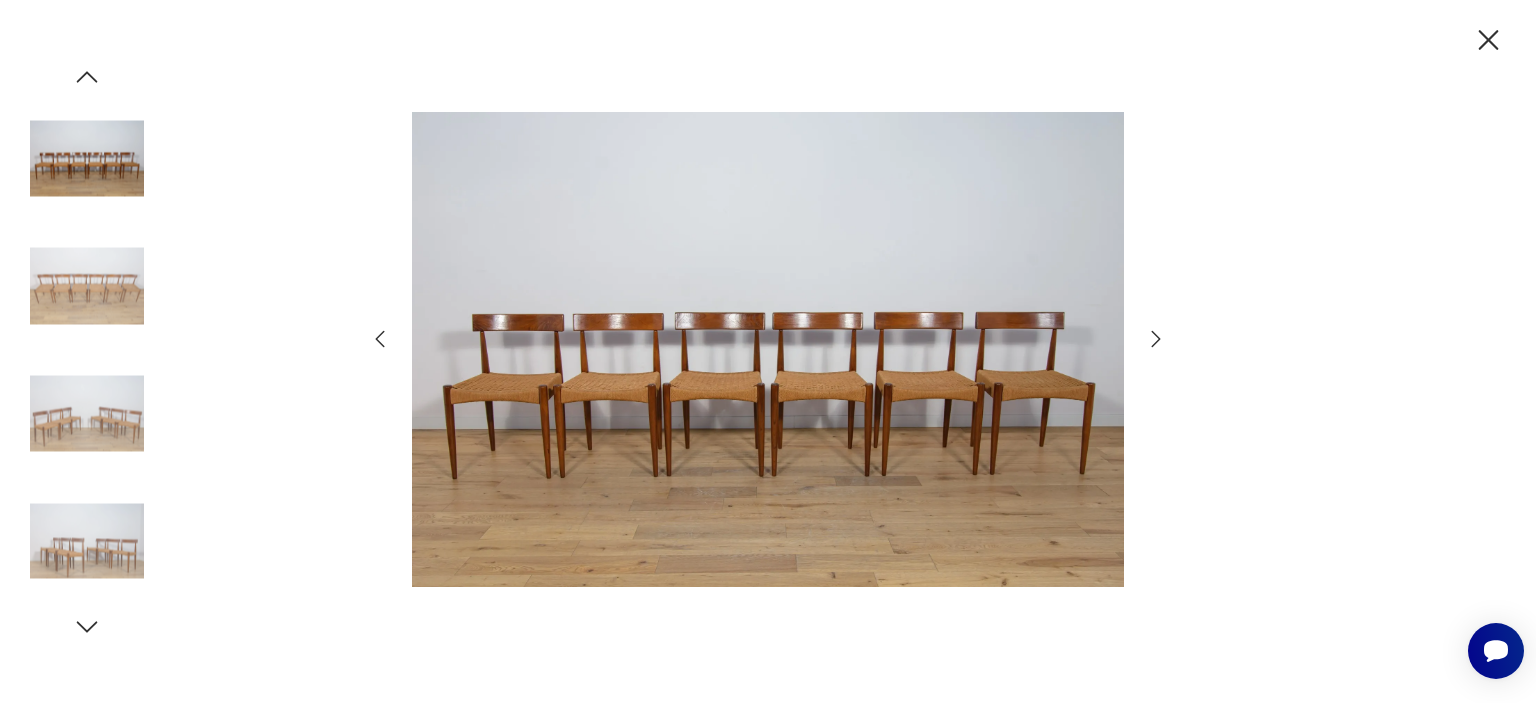 click 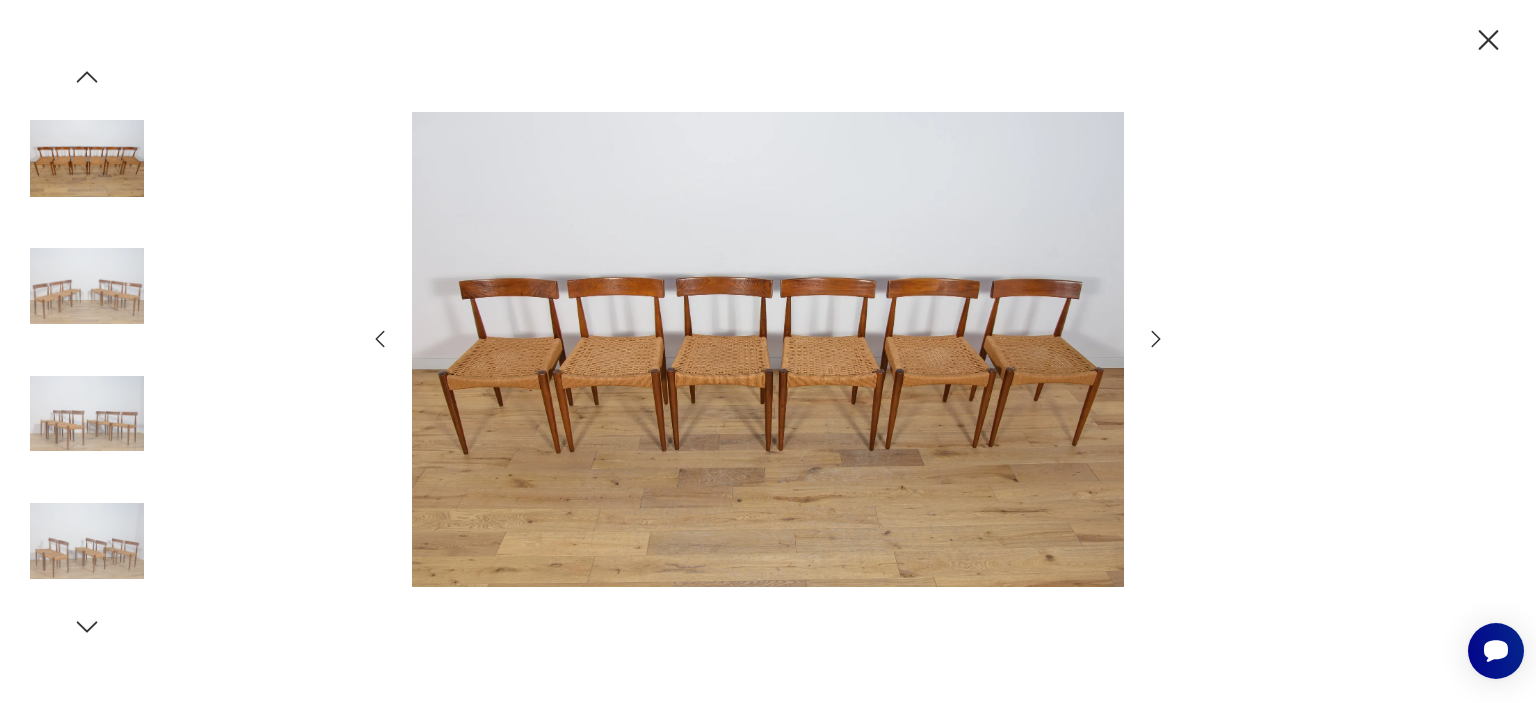 click 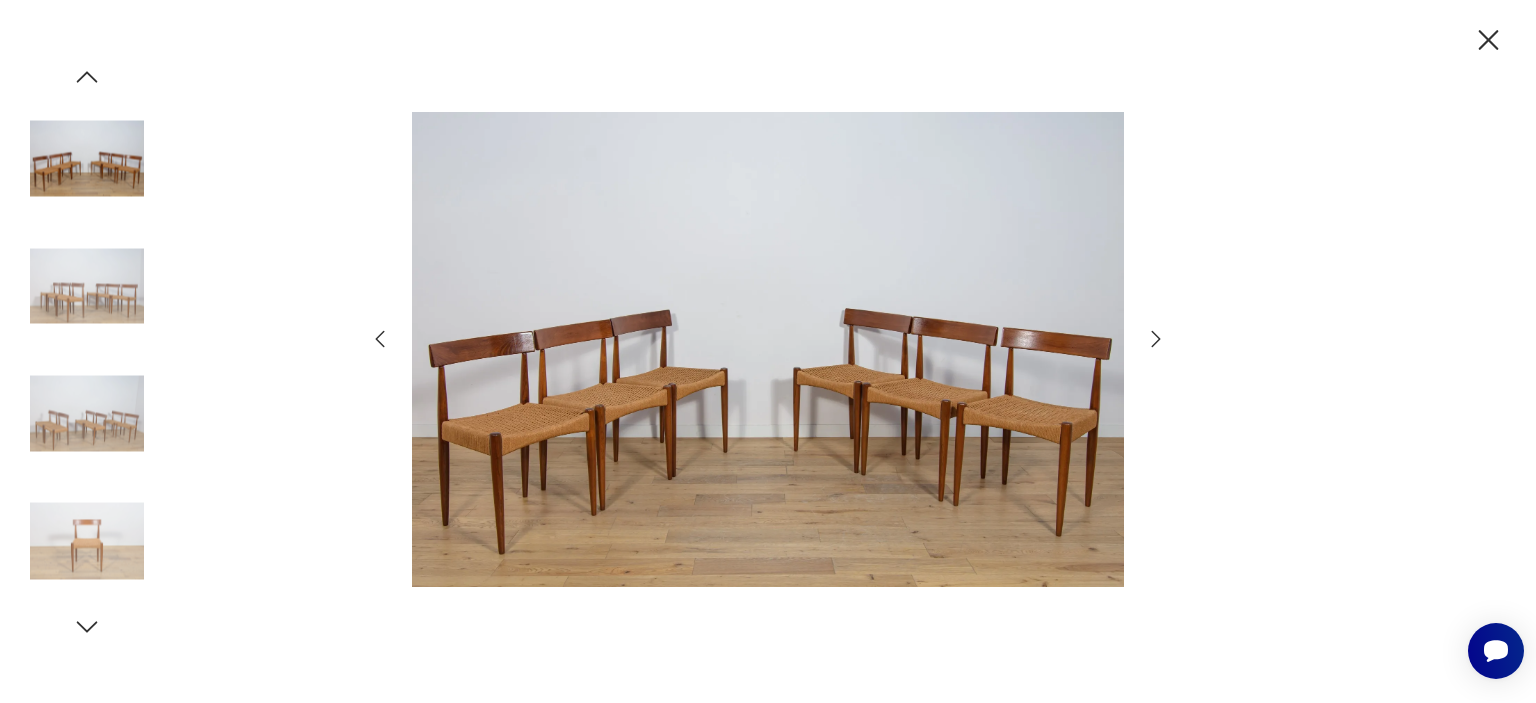click 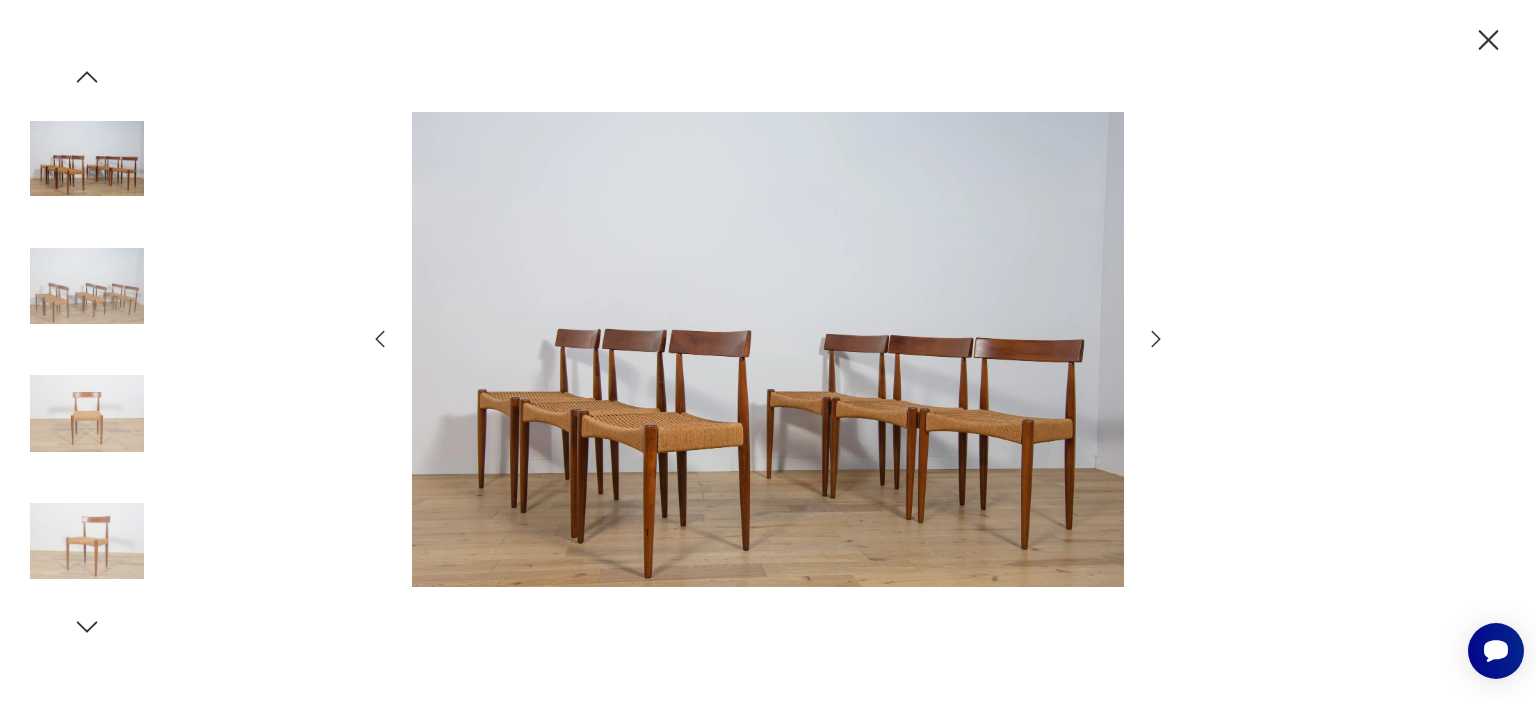 click 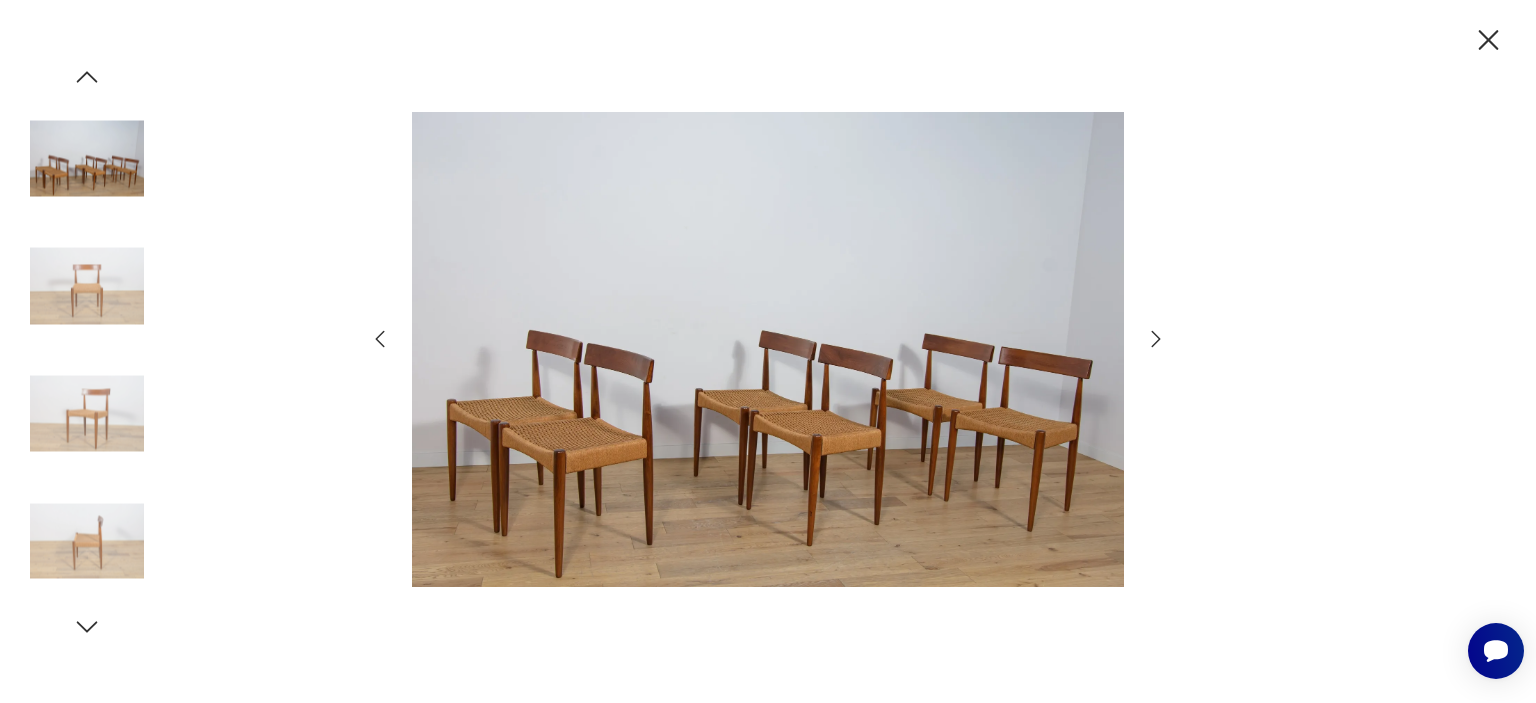 click 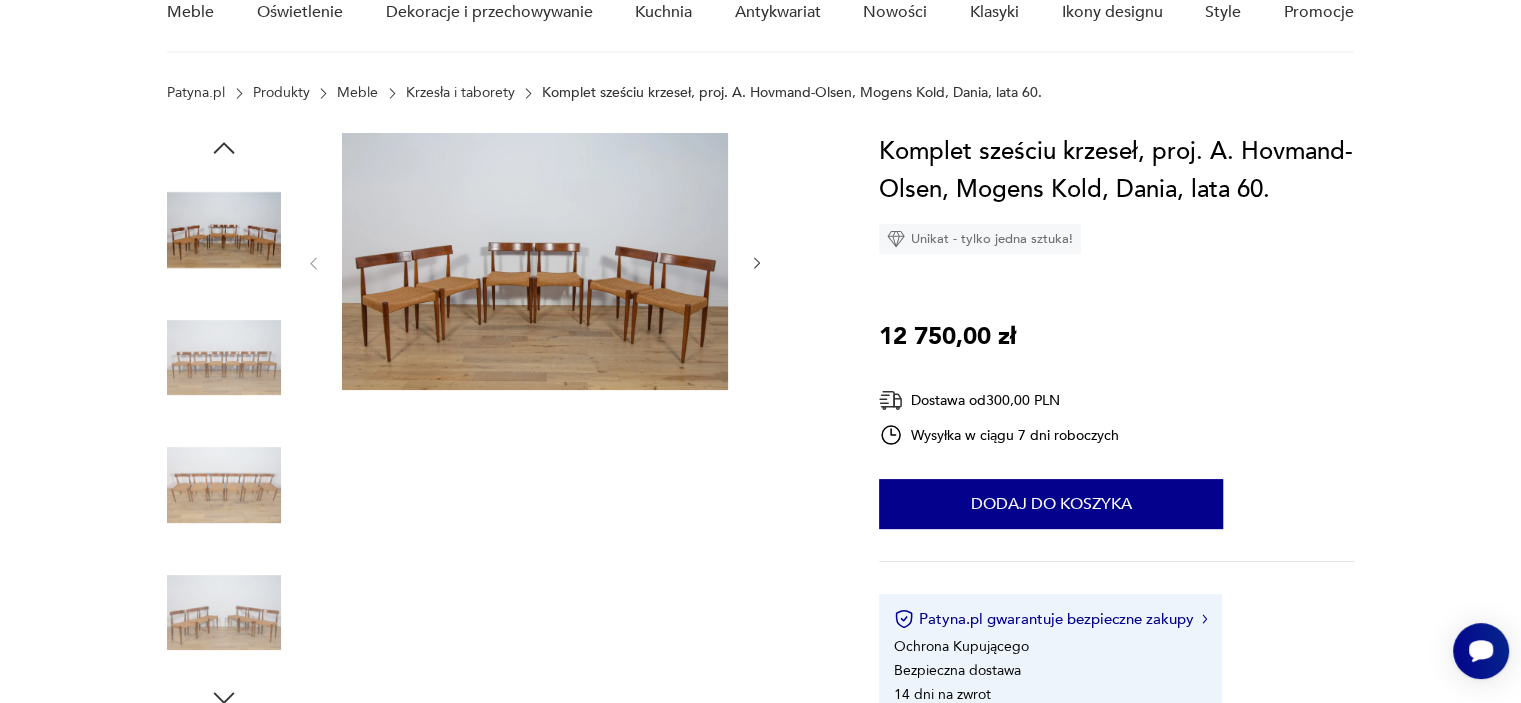 scroll, scrollTop: 500, scrollLeft: 0, axis: vertical 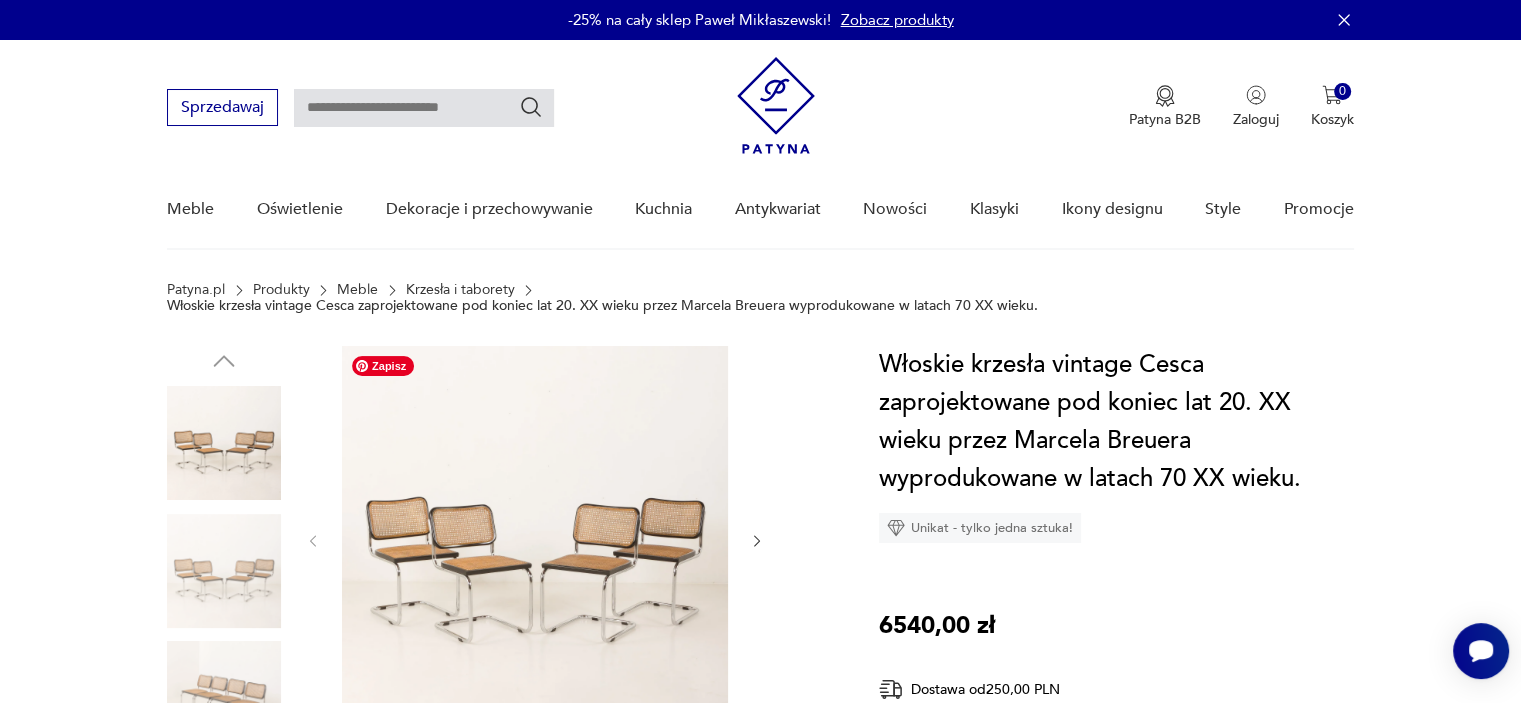 click at bounding box center (535, 539) 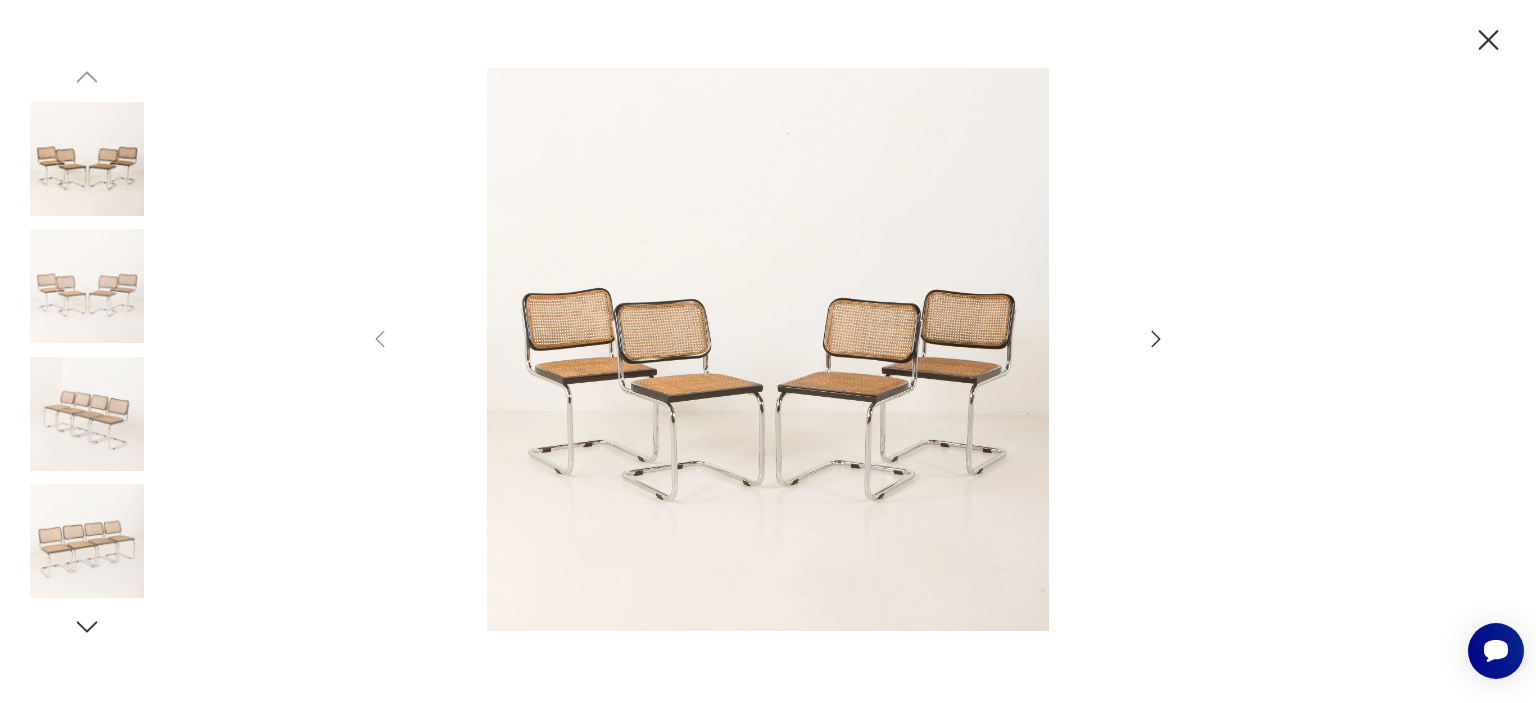 click at bounding box center (768, 351) 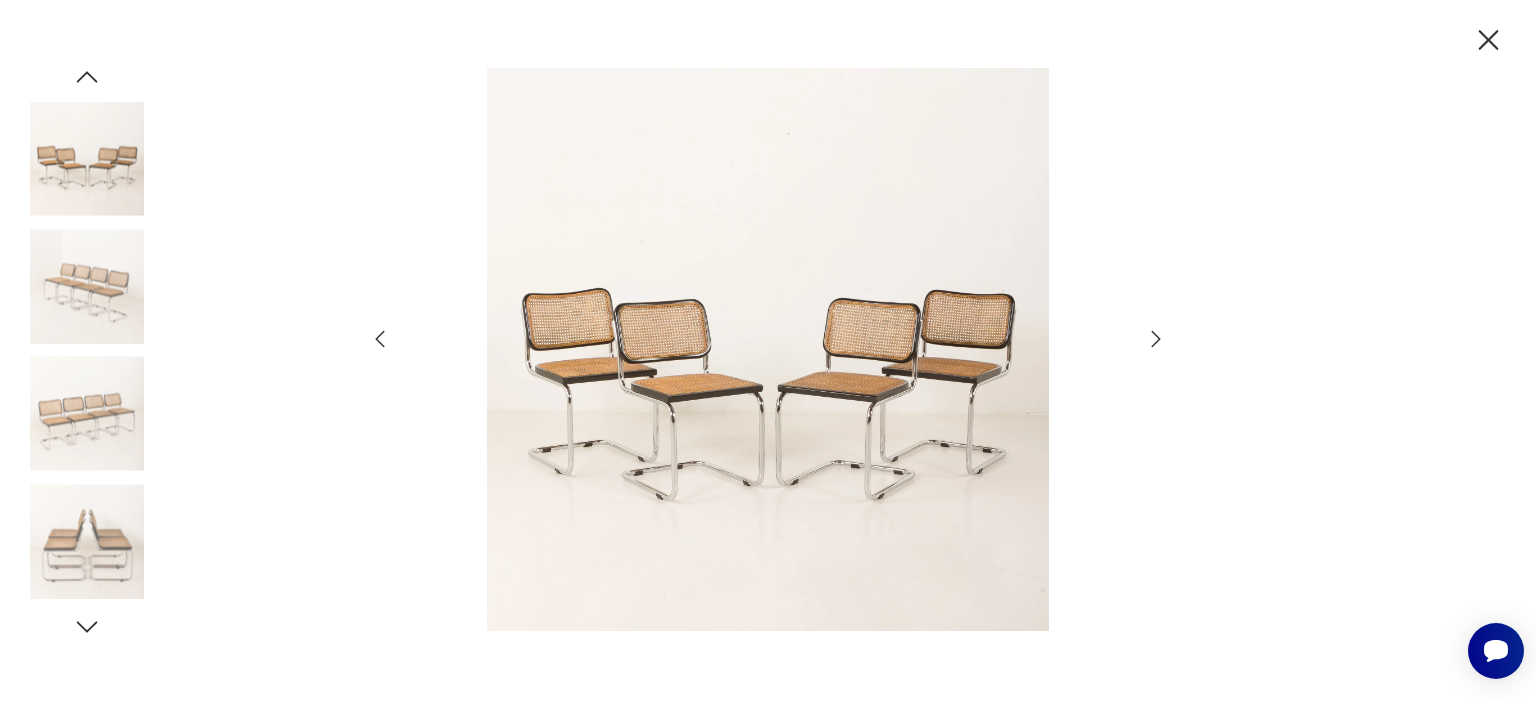 click 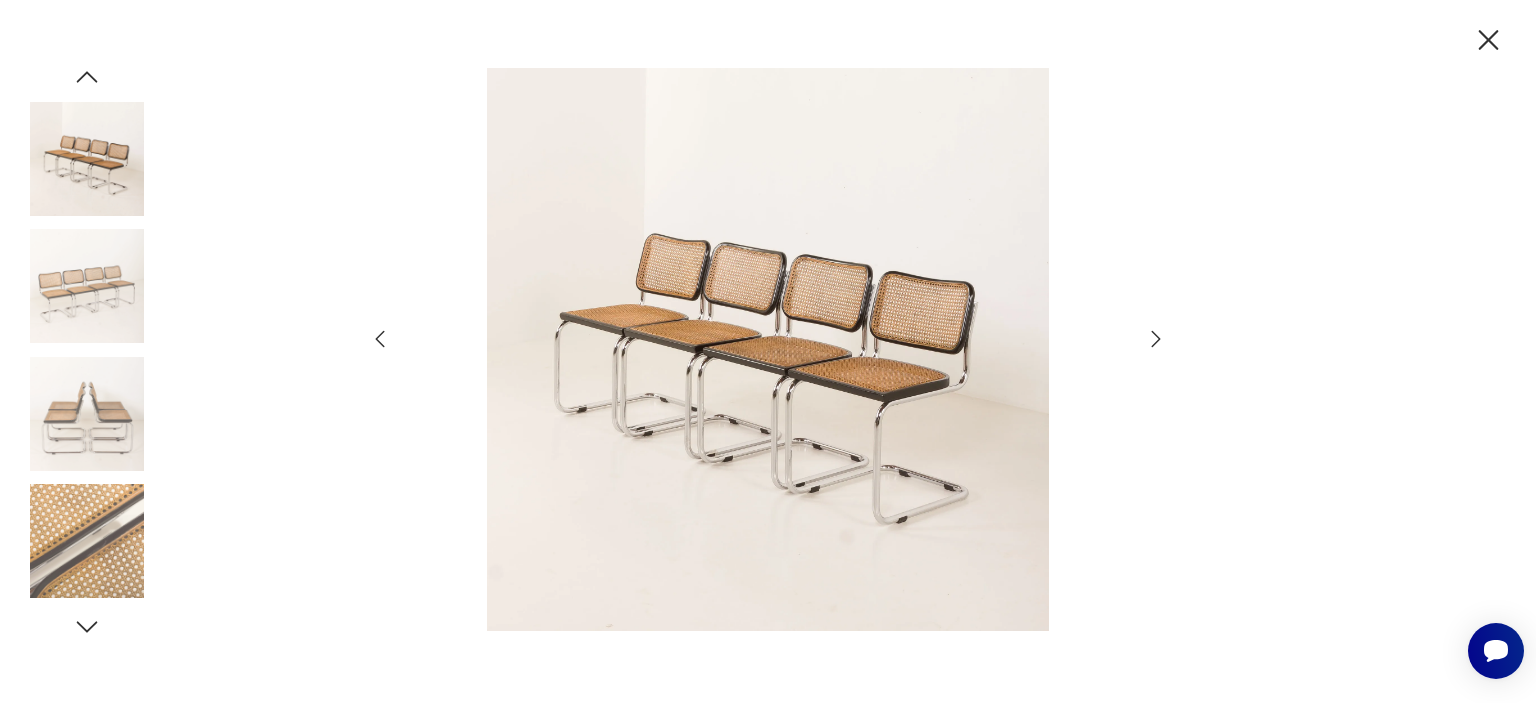 click 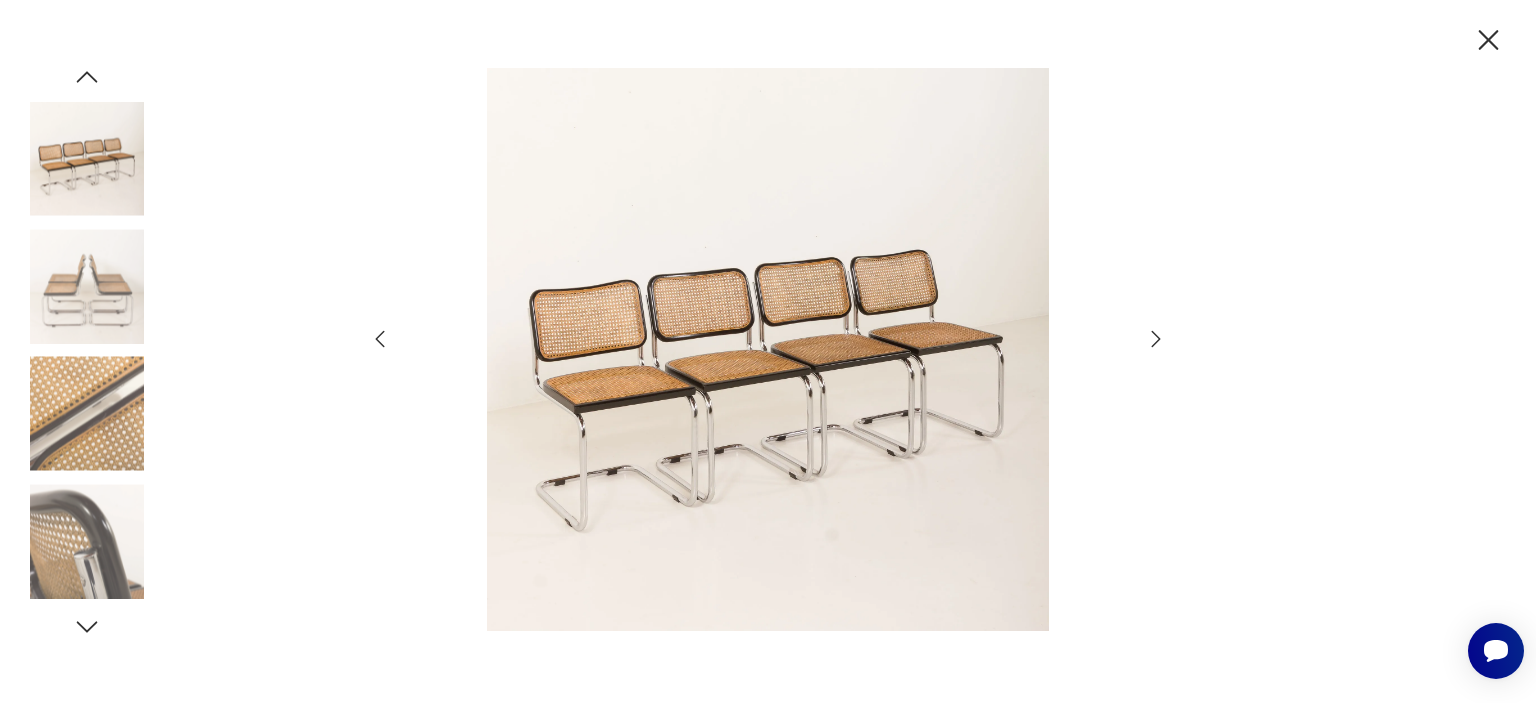 click 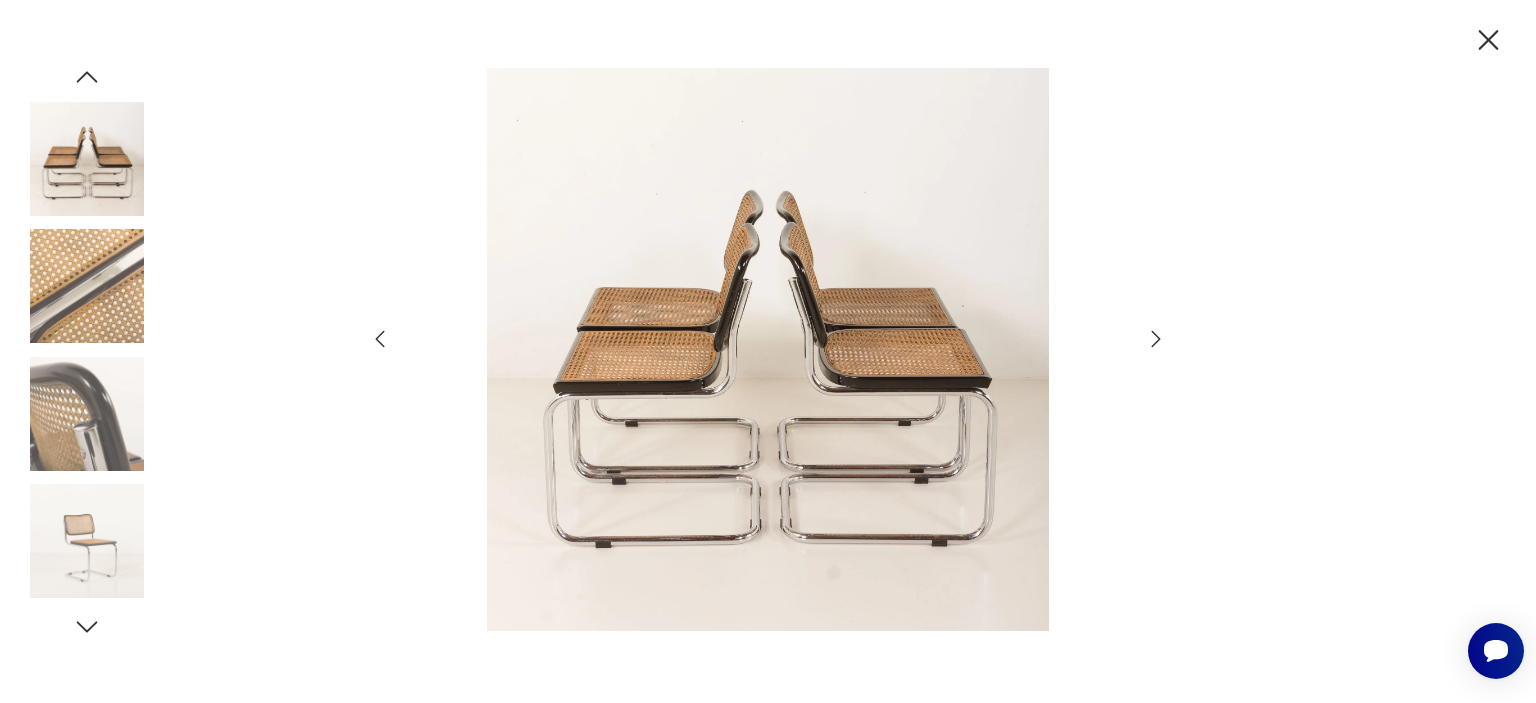 click 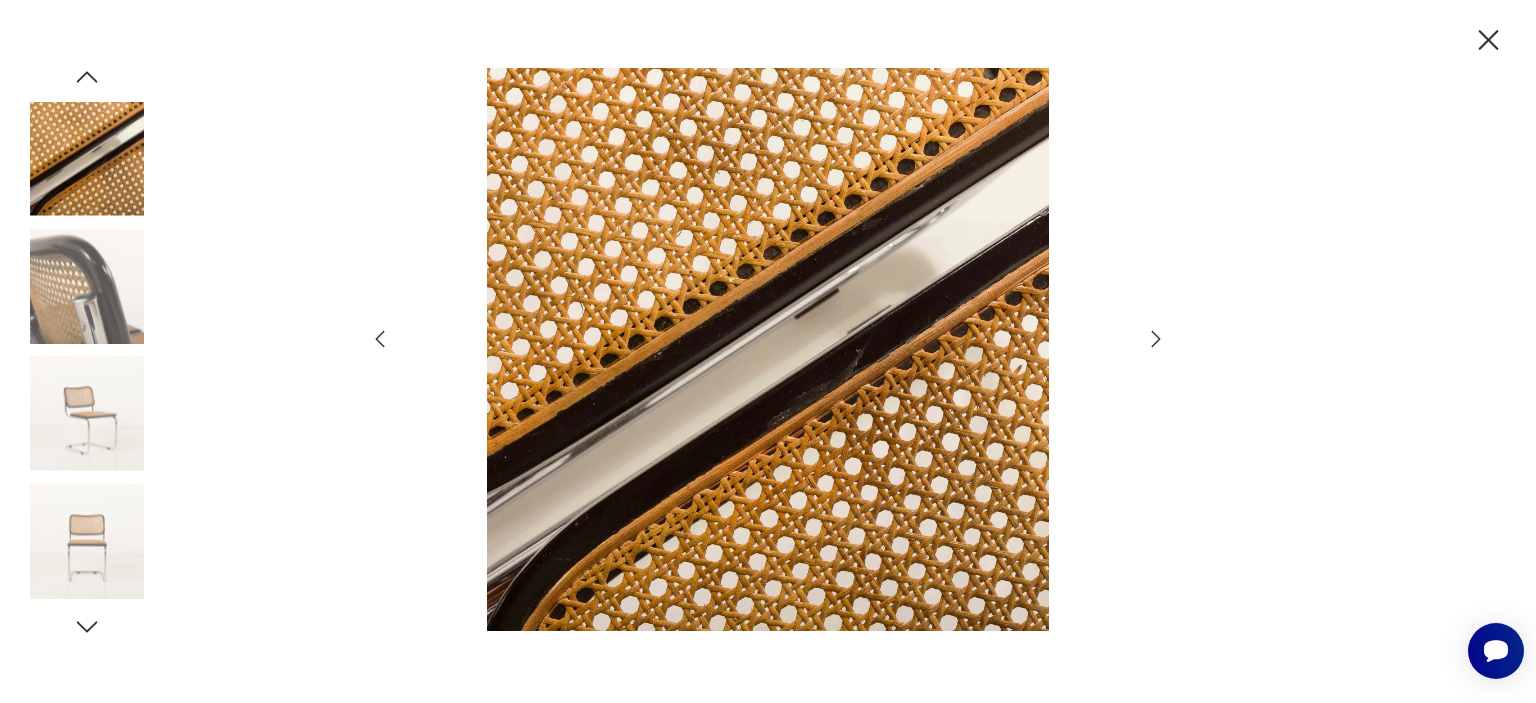 click 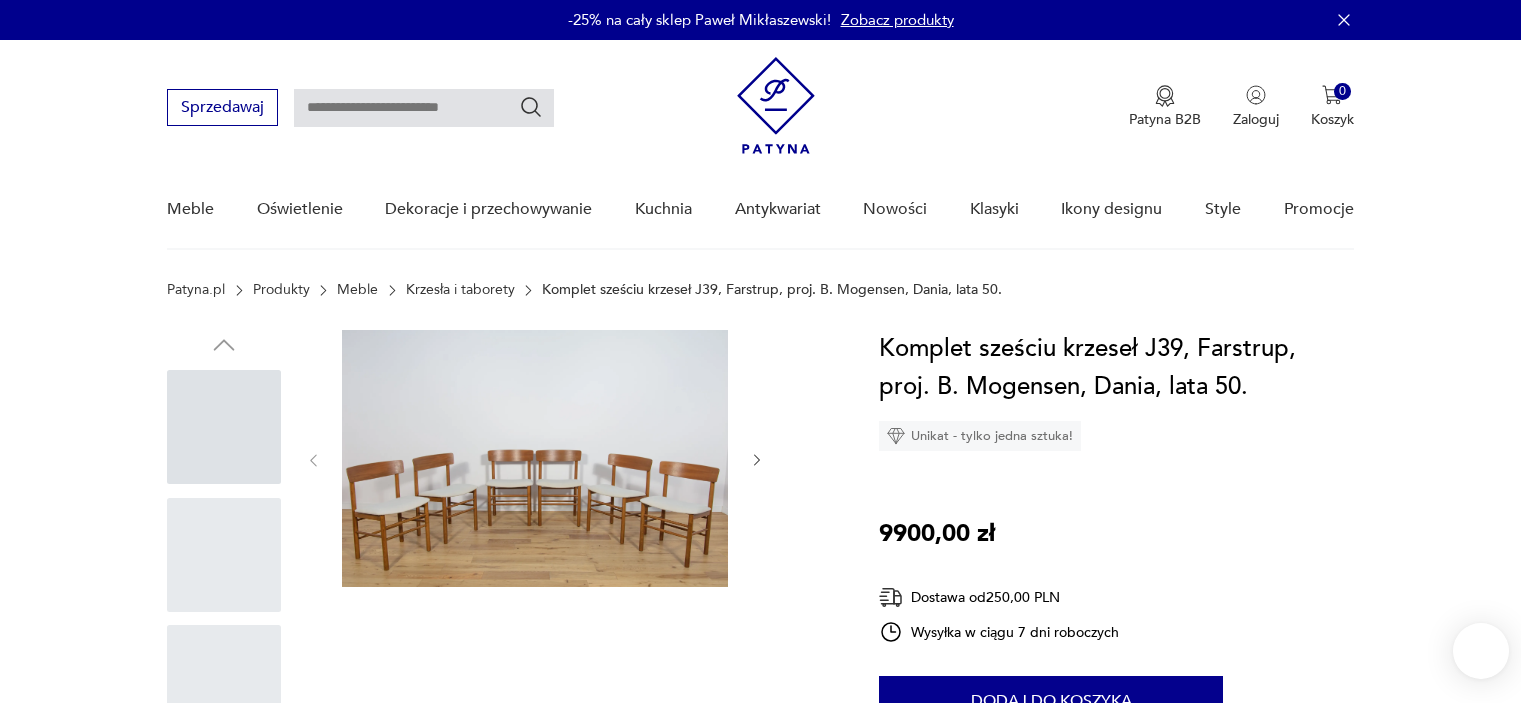 scroll, scrollTop: 0, scrollLeft: 0, axis: both 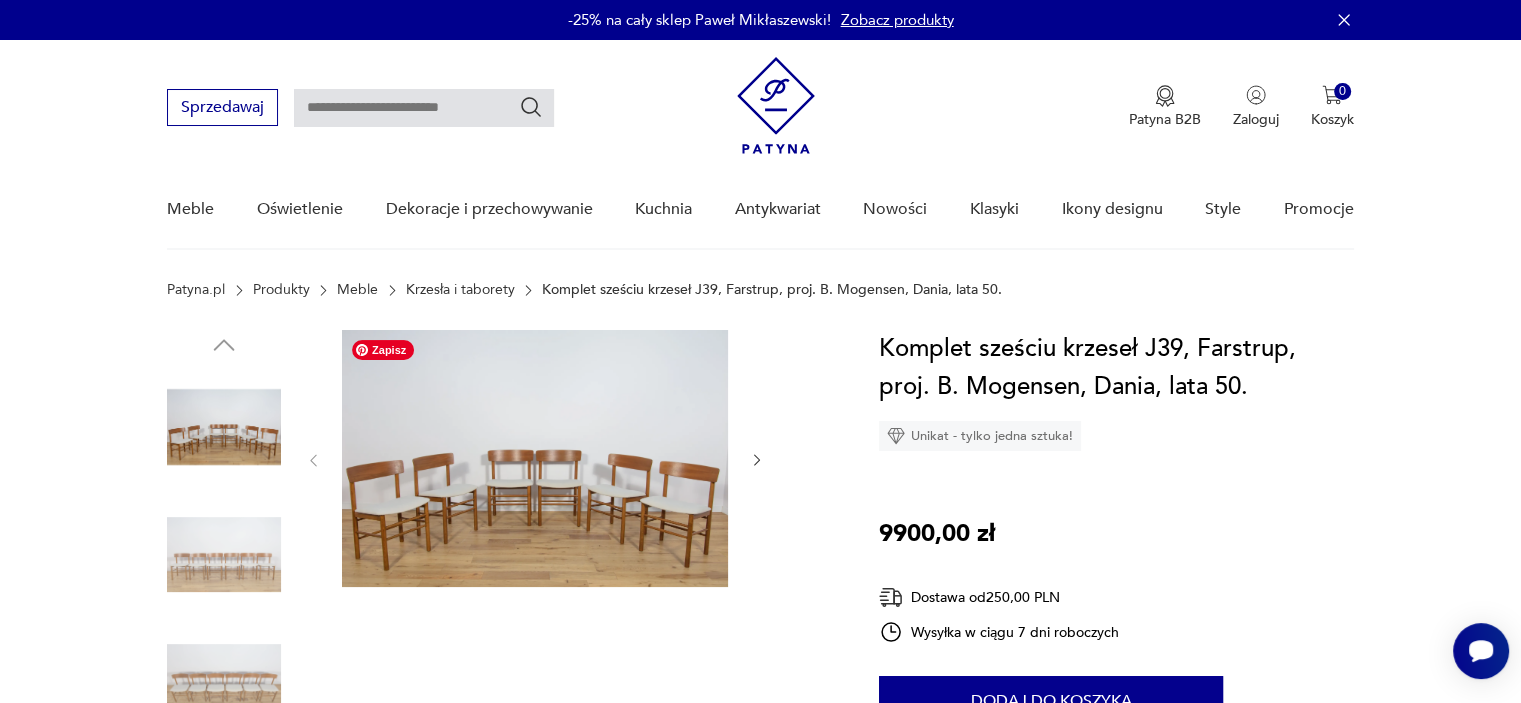 click at bounding box center [535, 458] 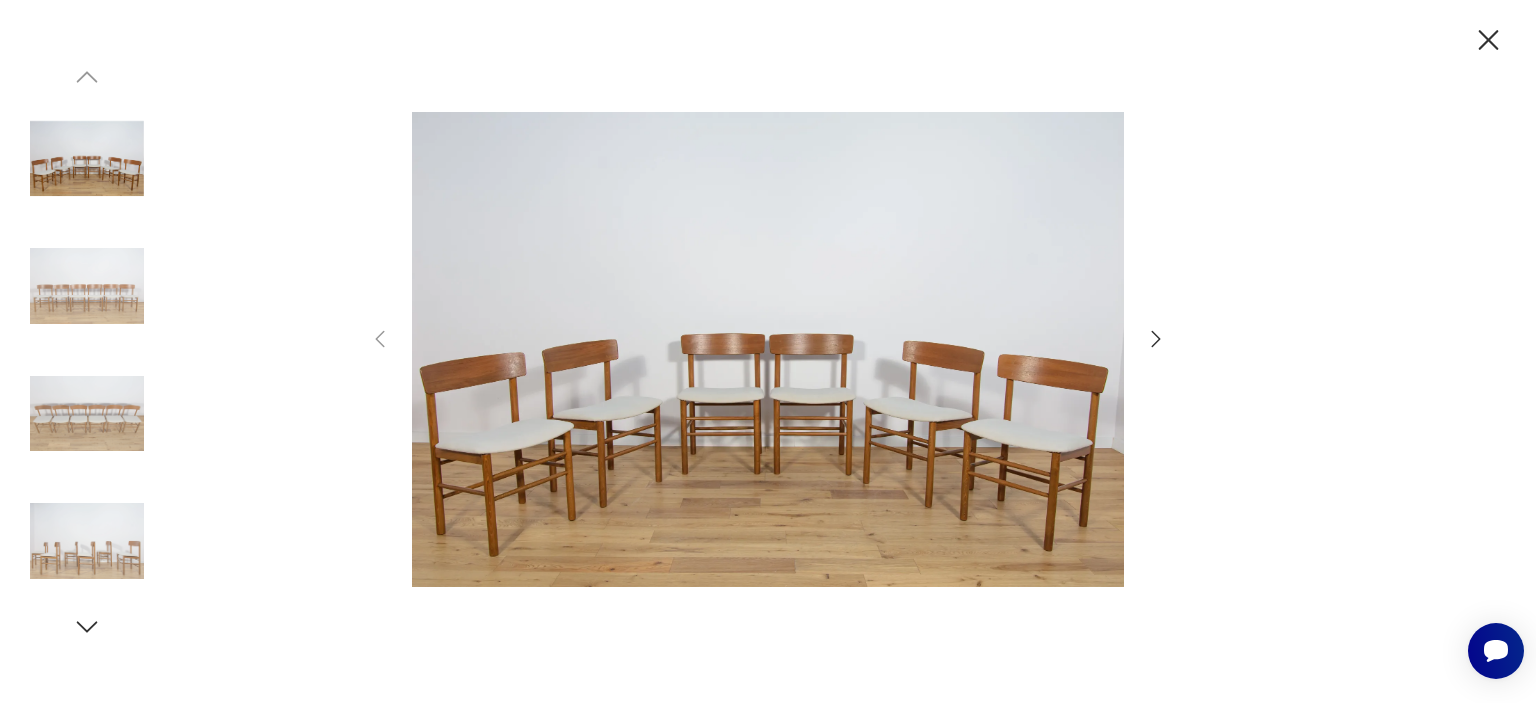 click 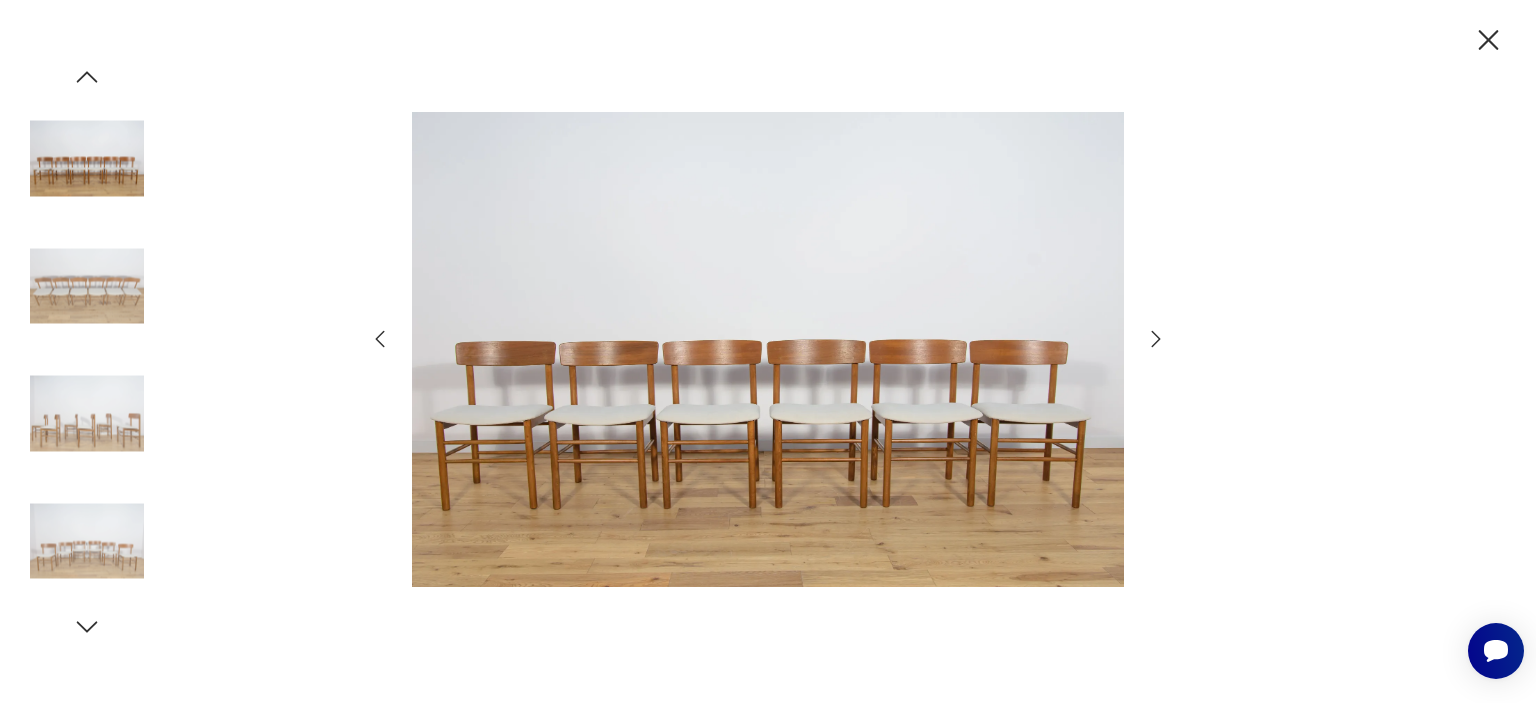 click 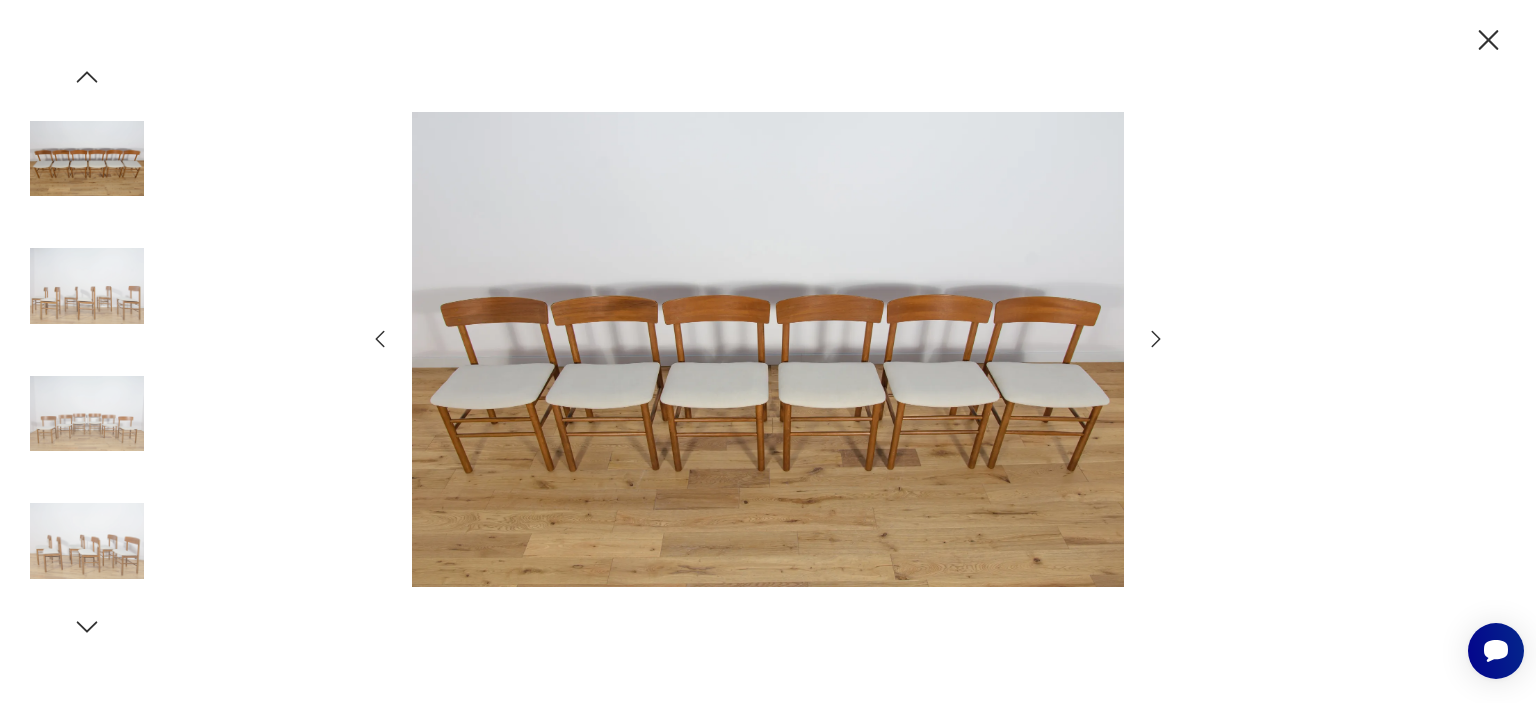 click 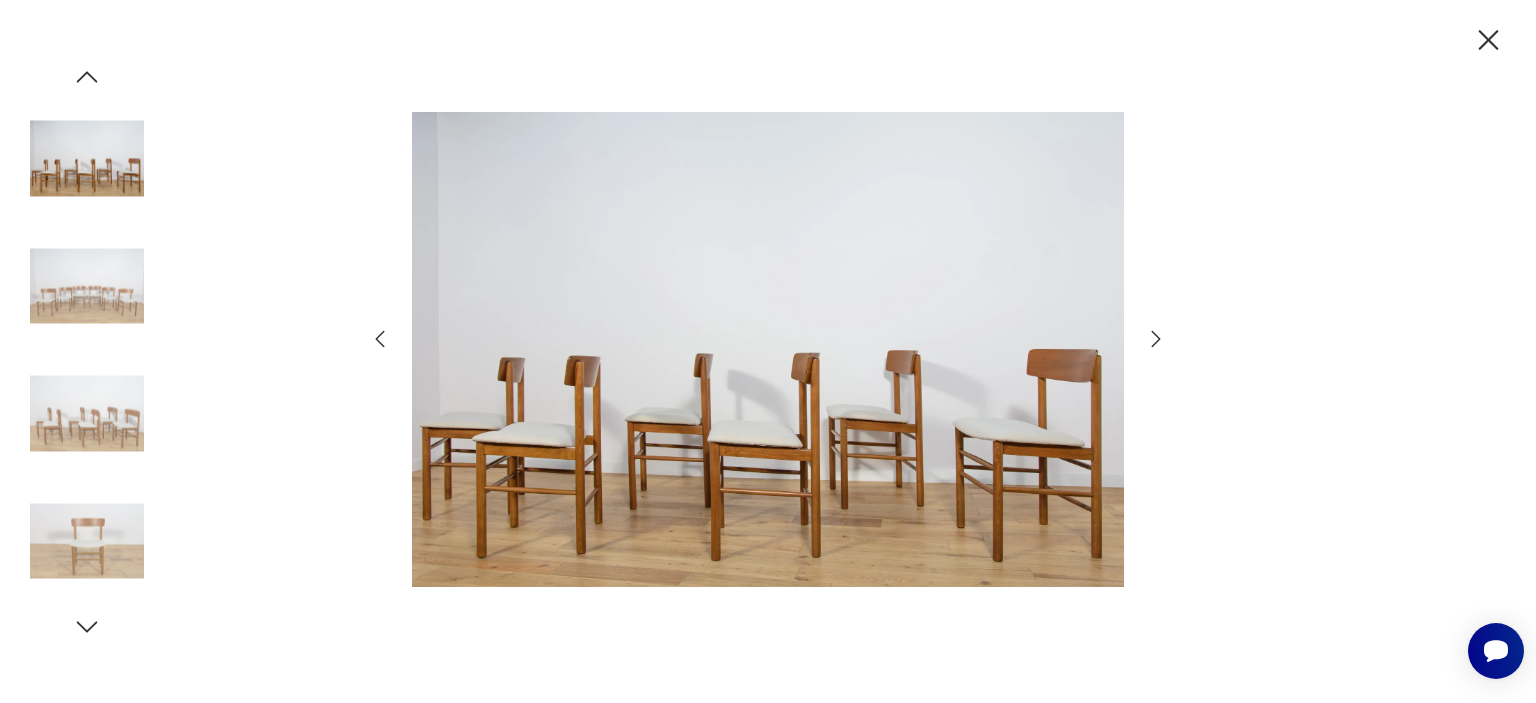 click 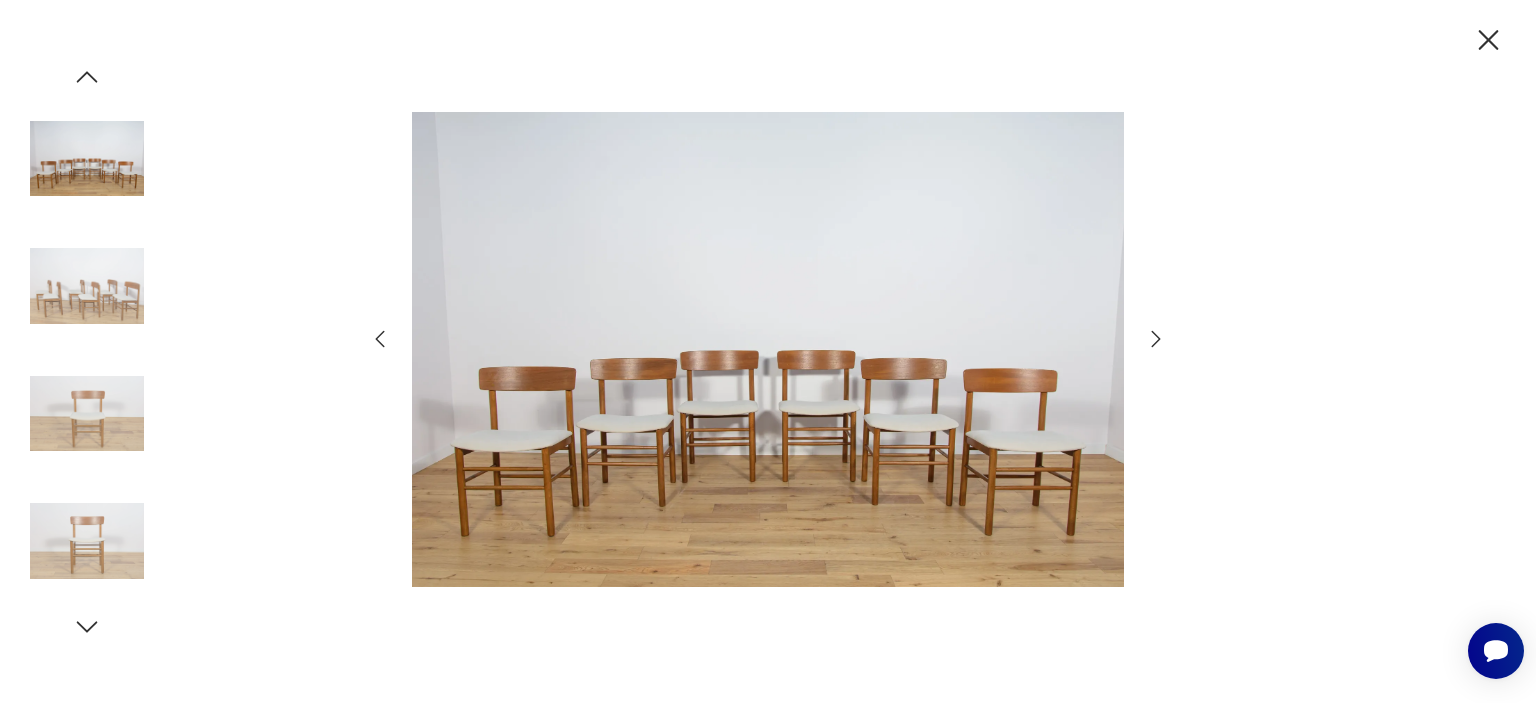 click 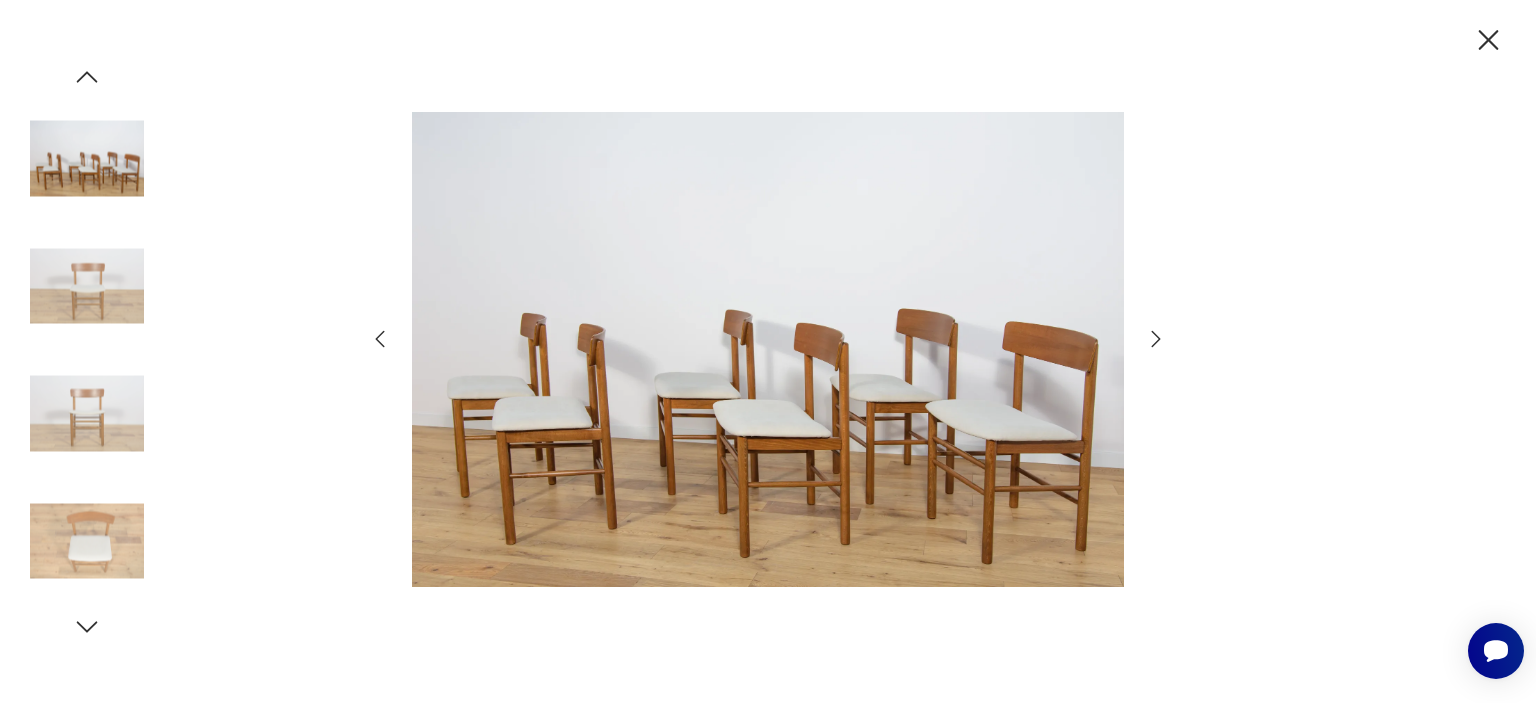 click 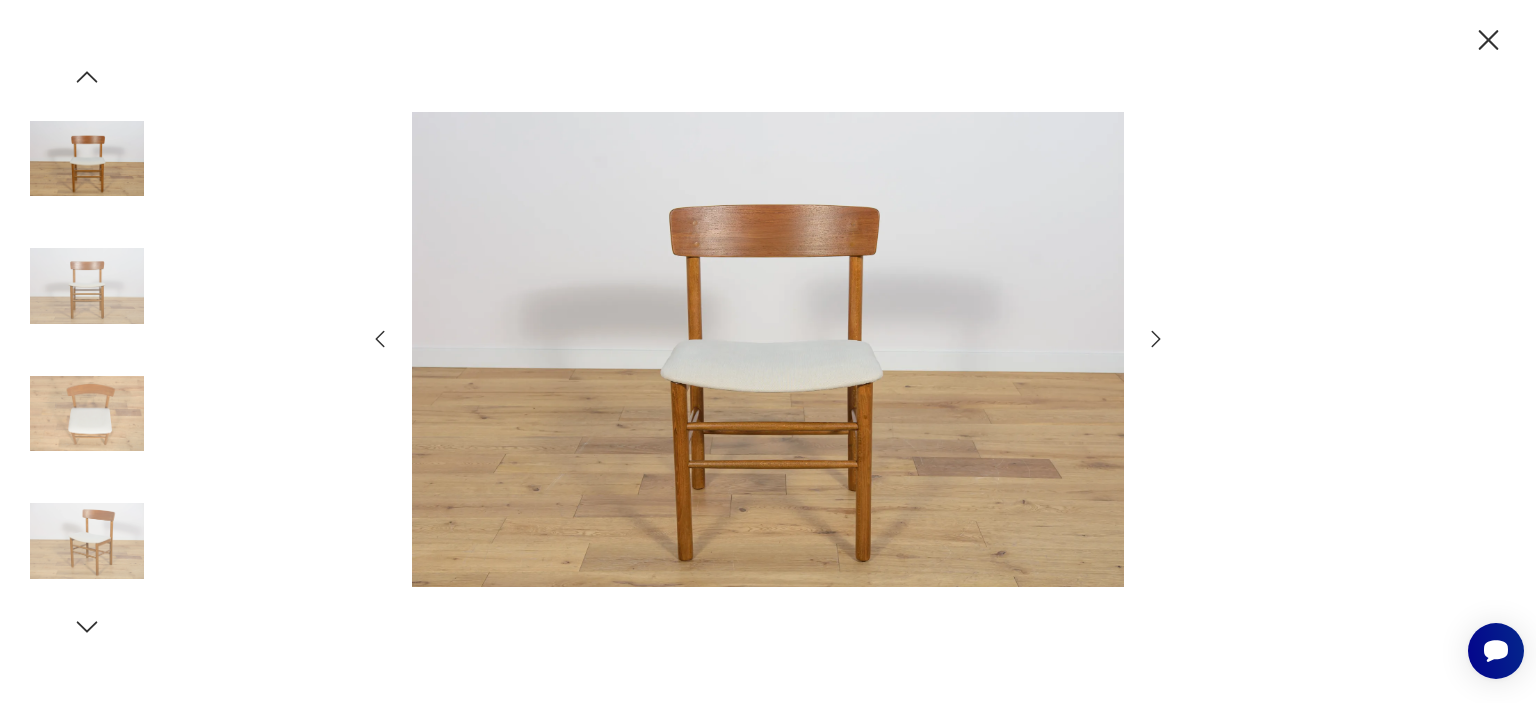 click 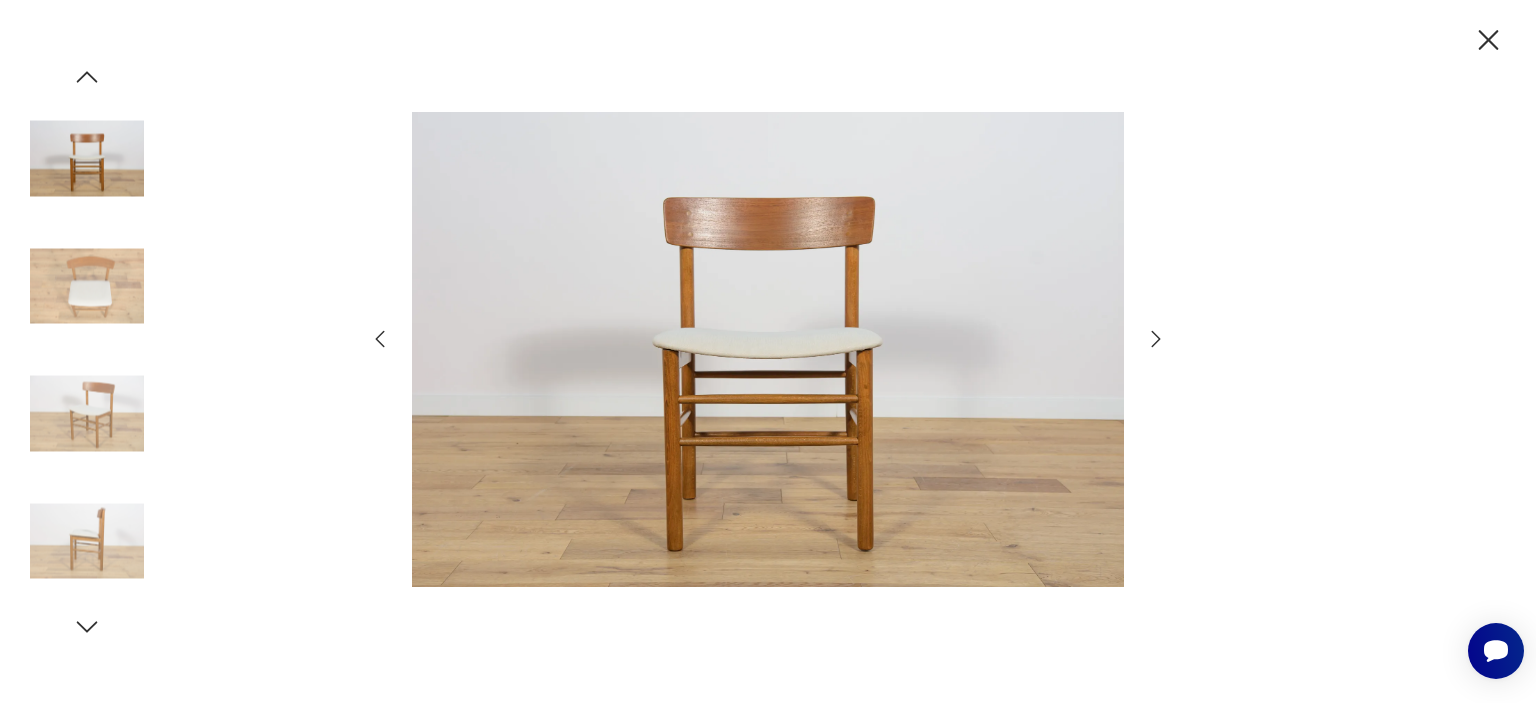 click 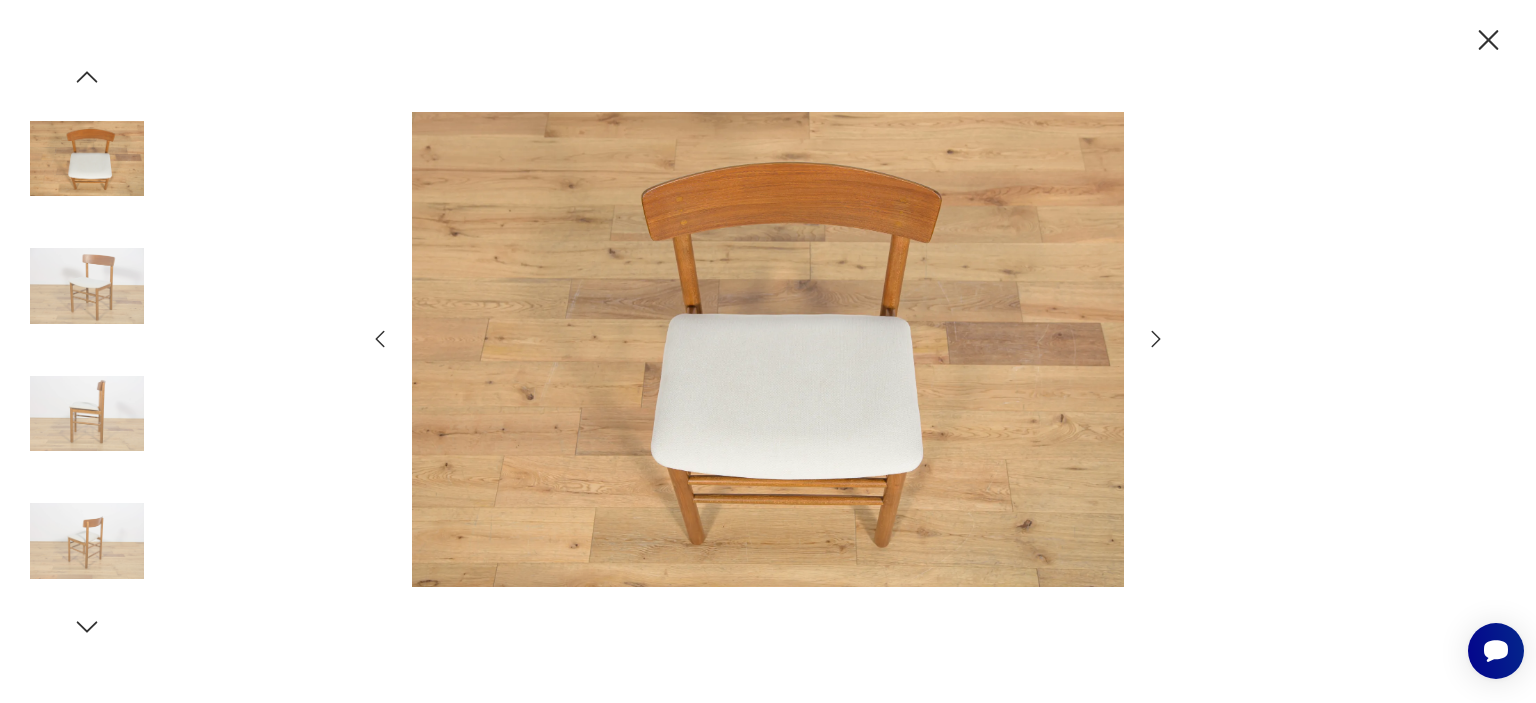 click 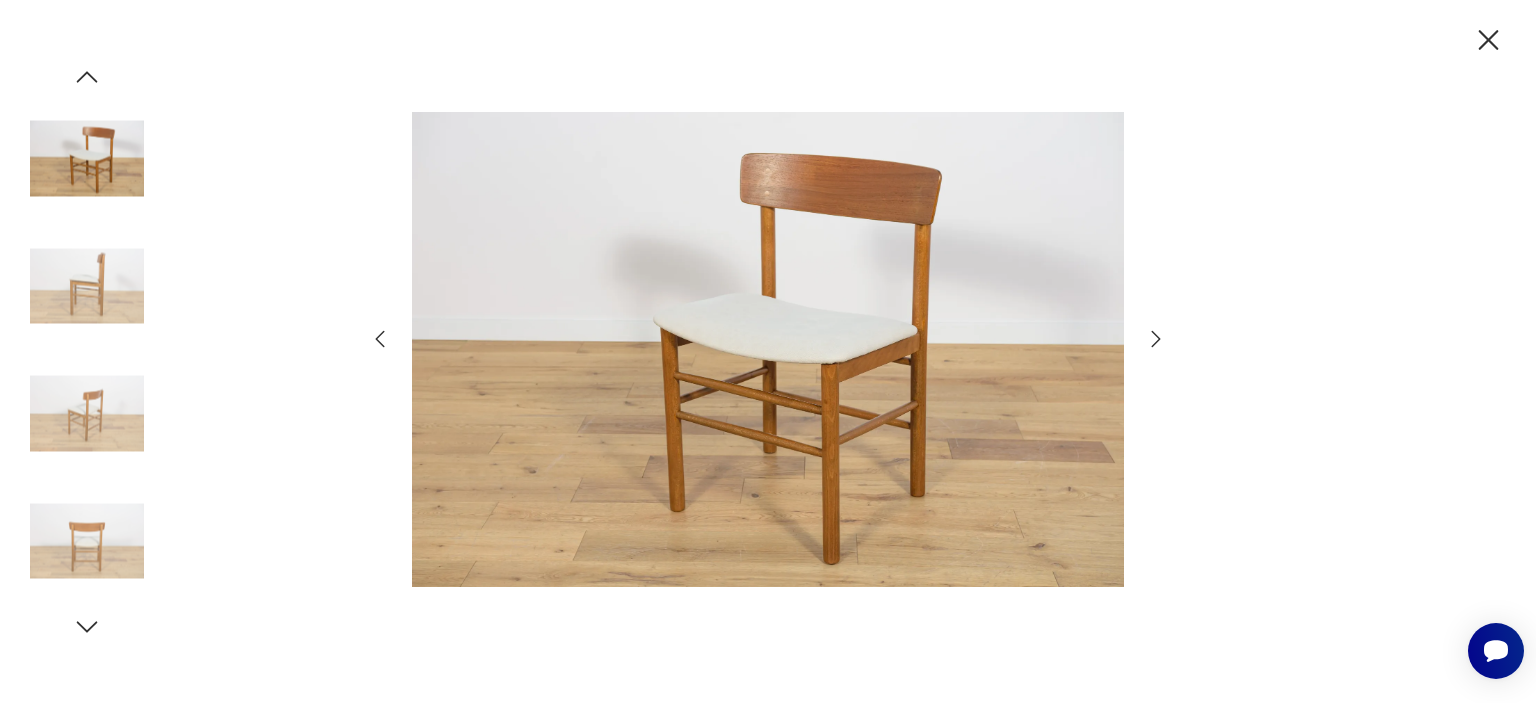 click 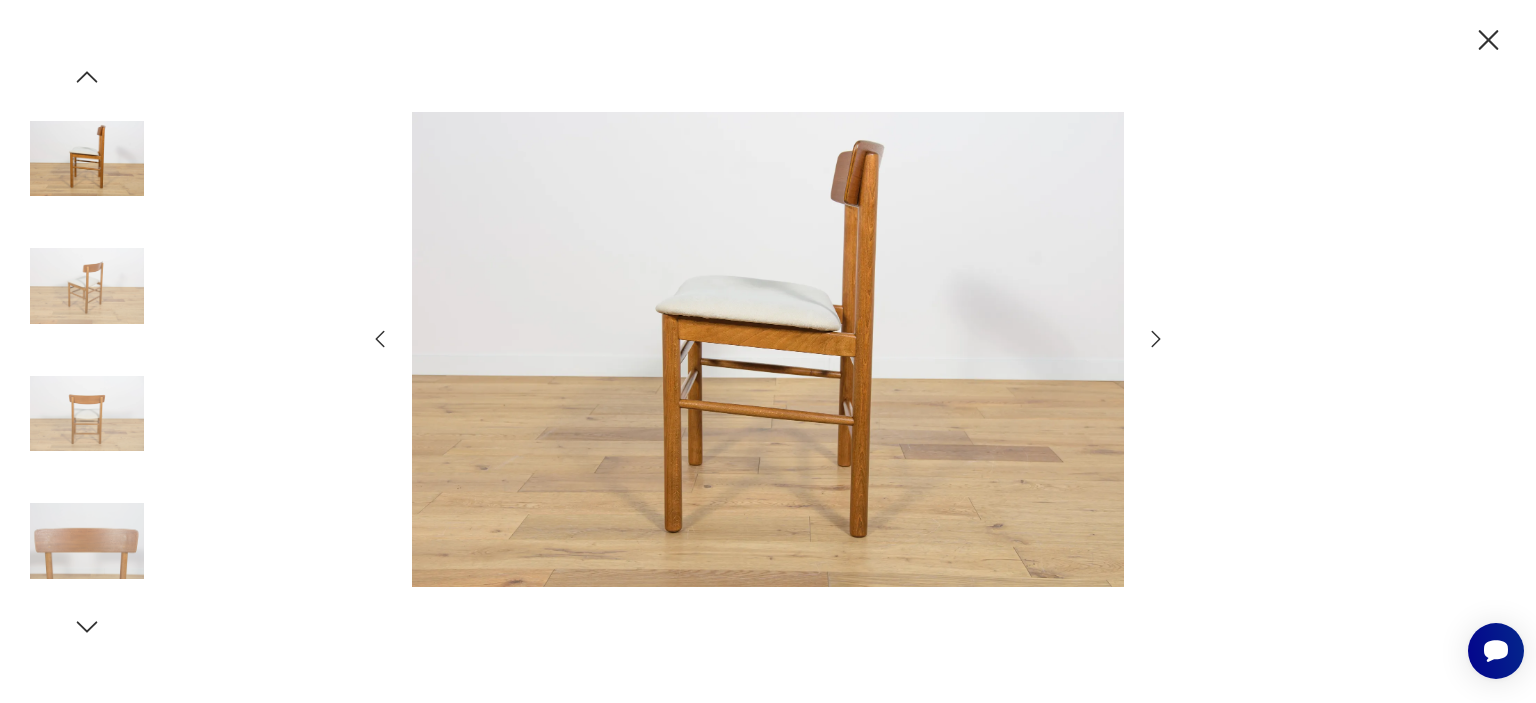 click 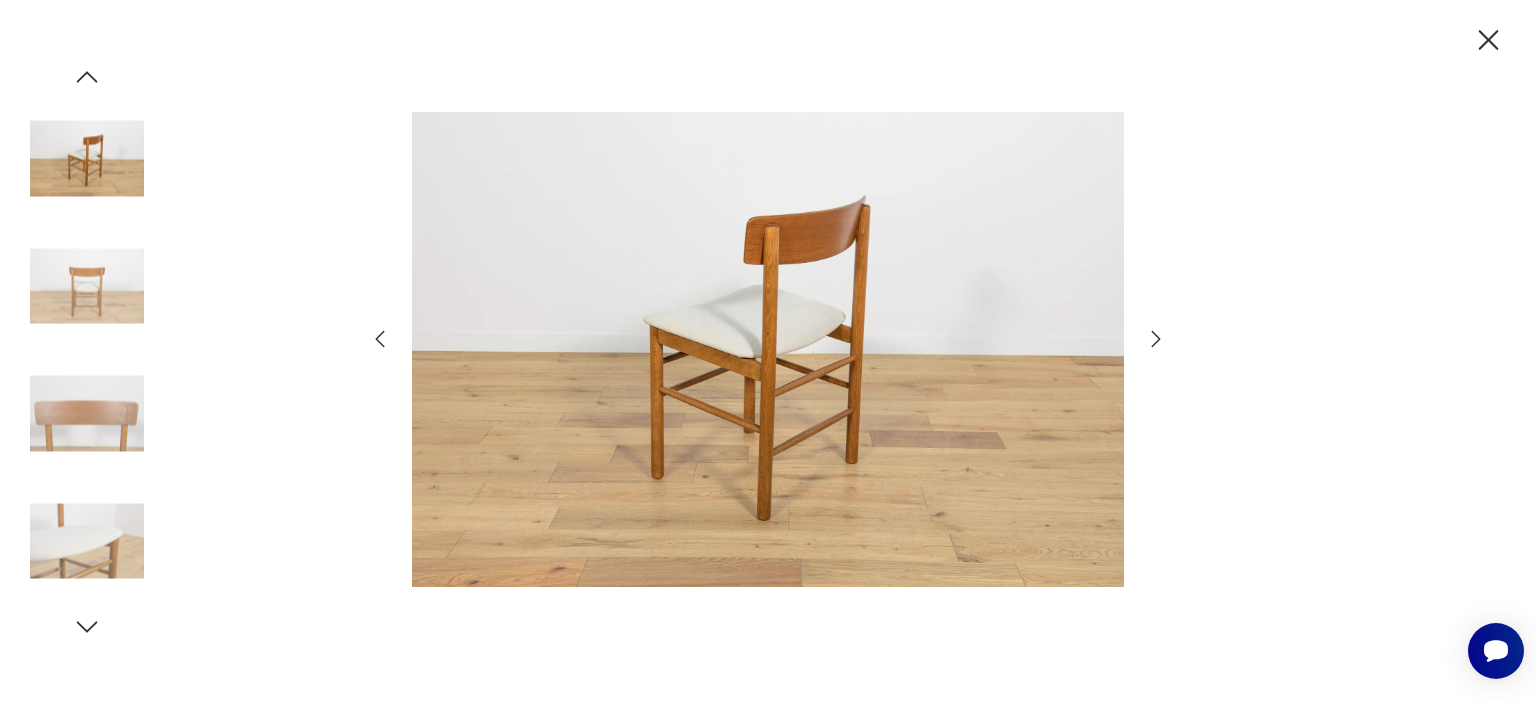 click 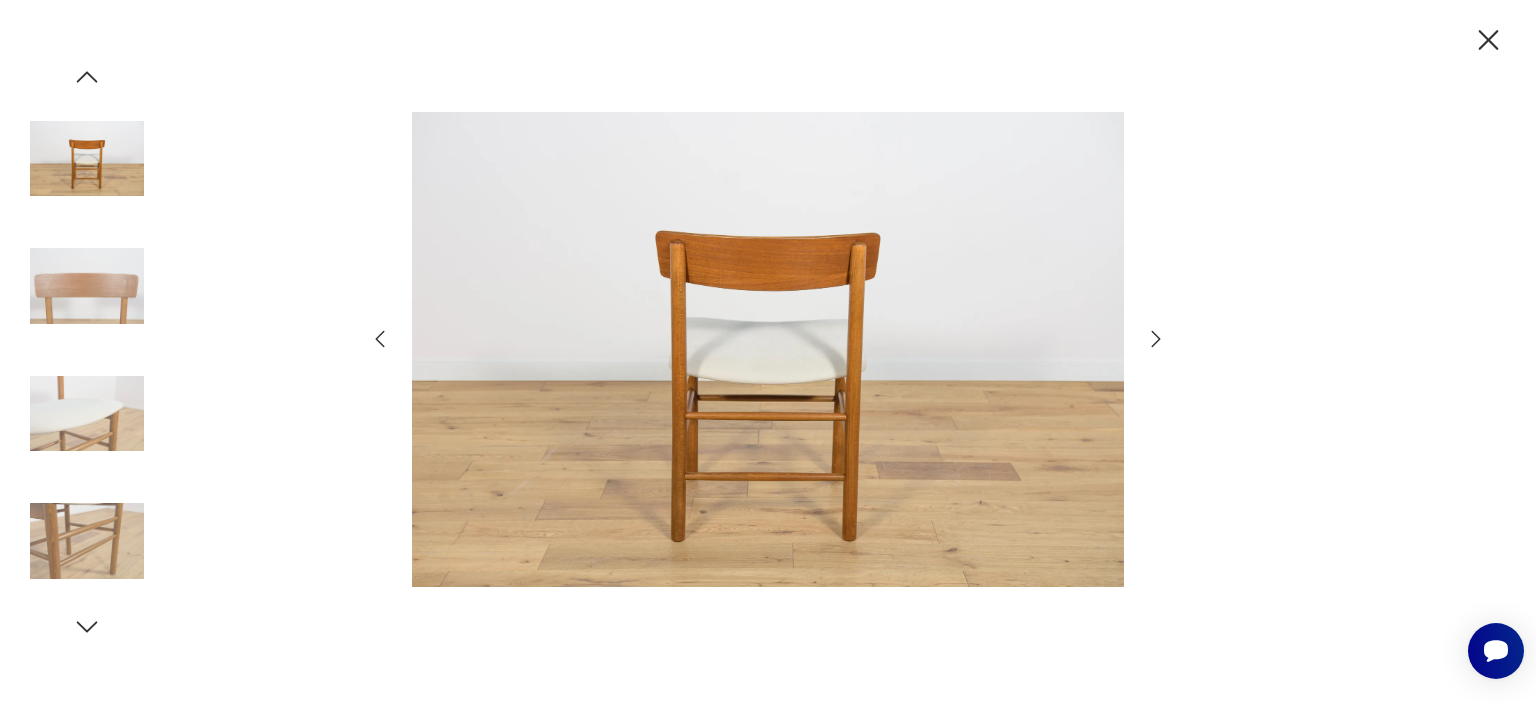 click 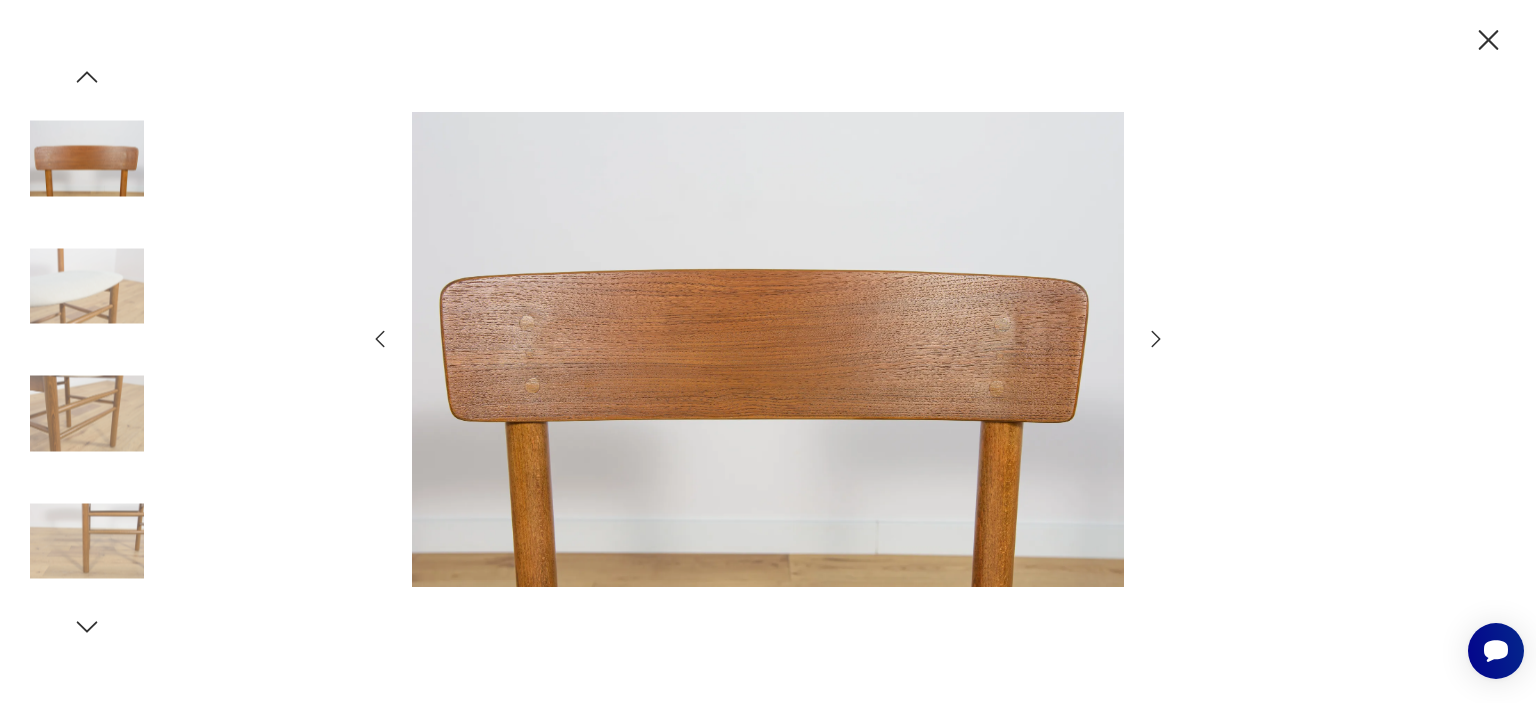 click 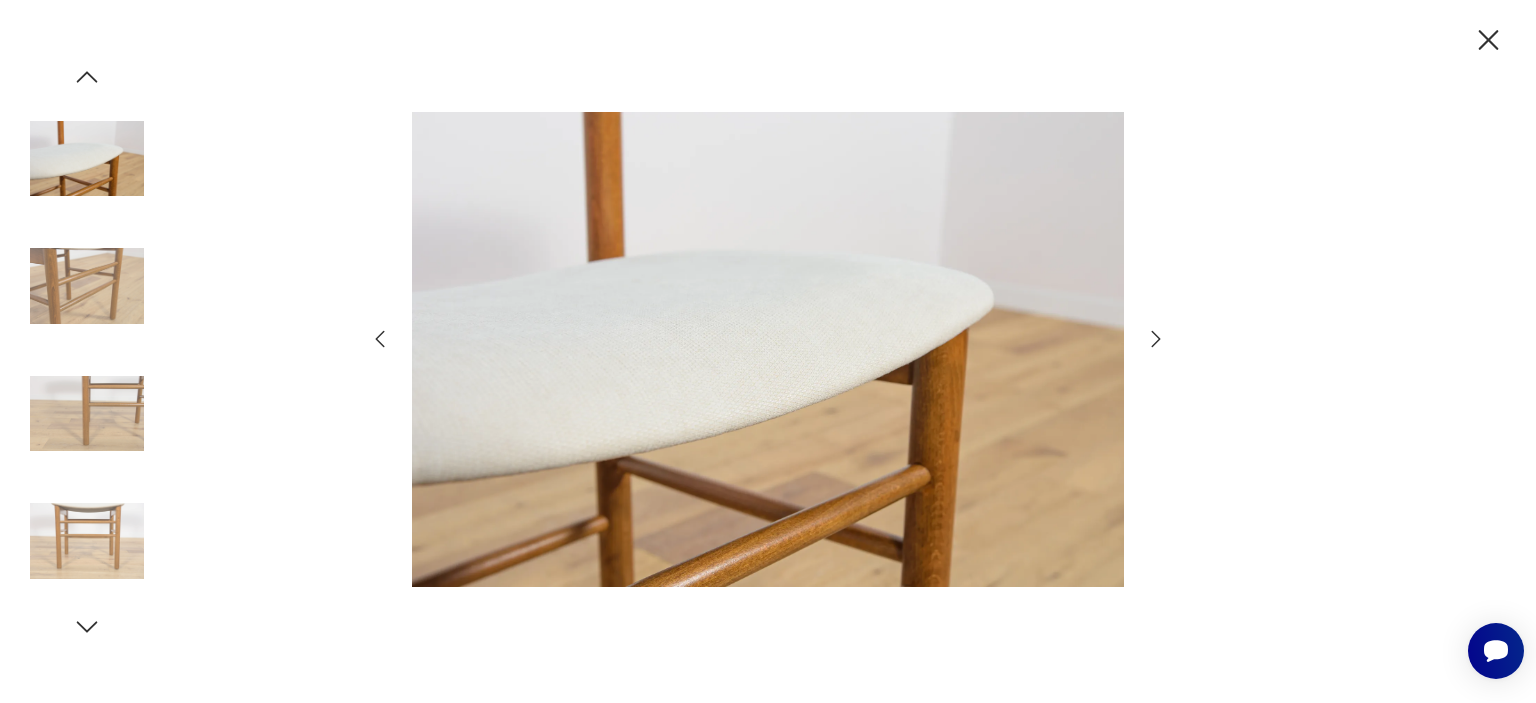 click 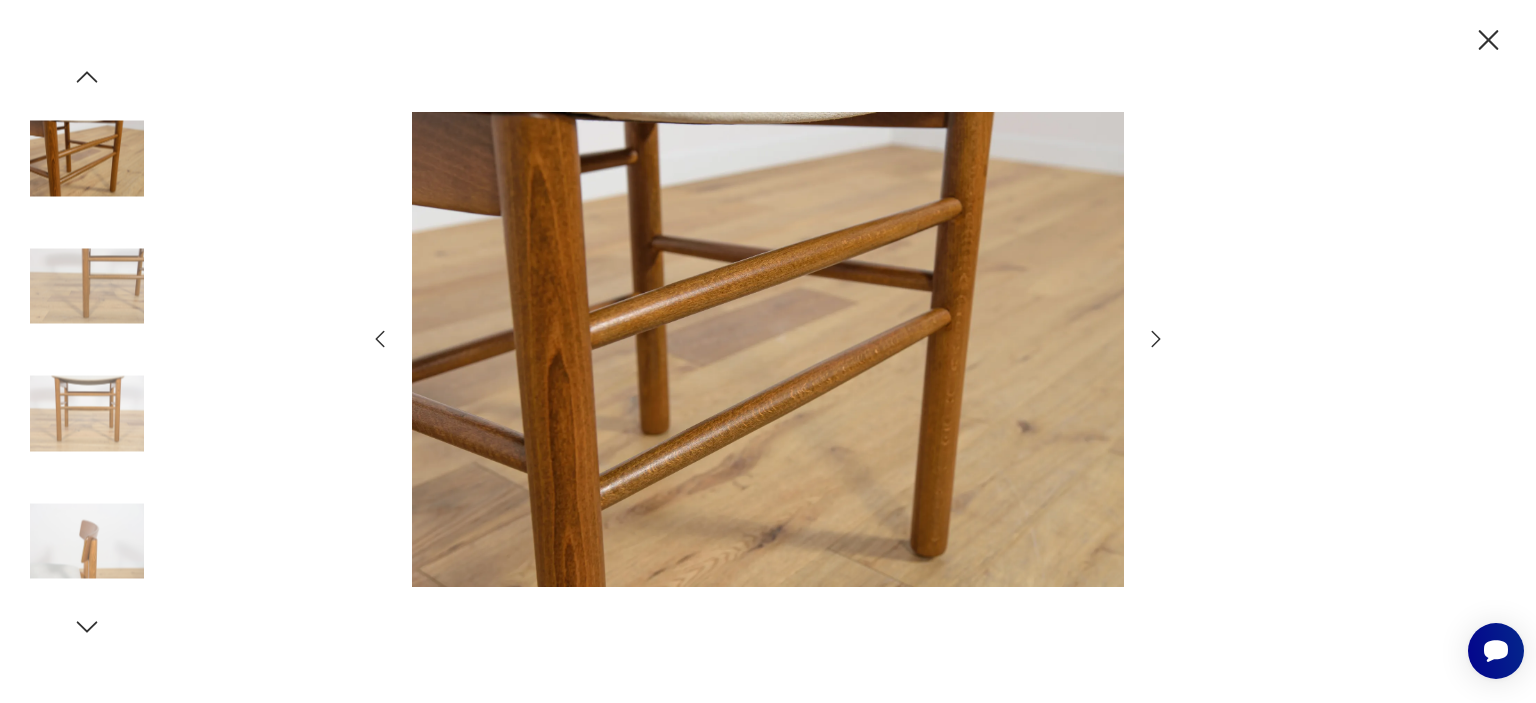 click 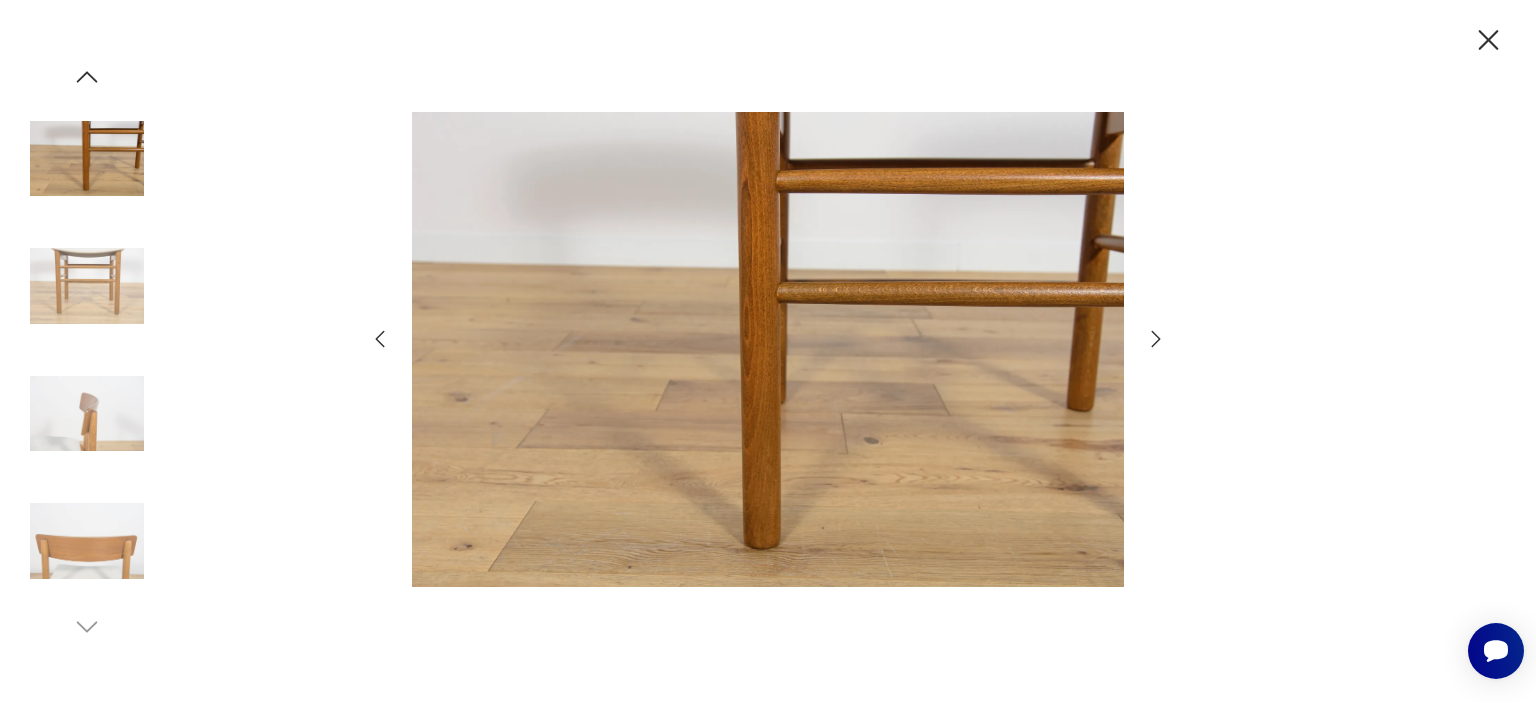click 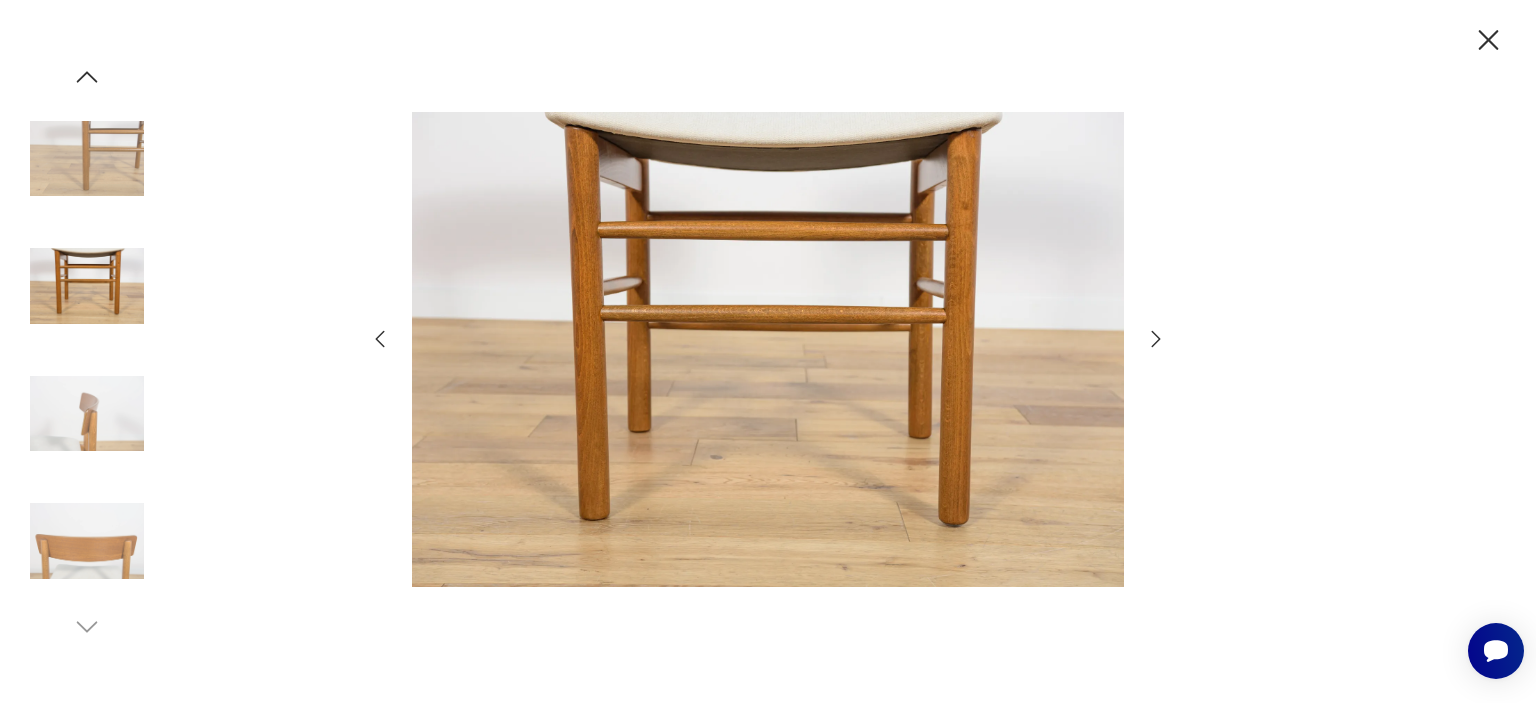 click 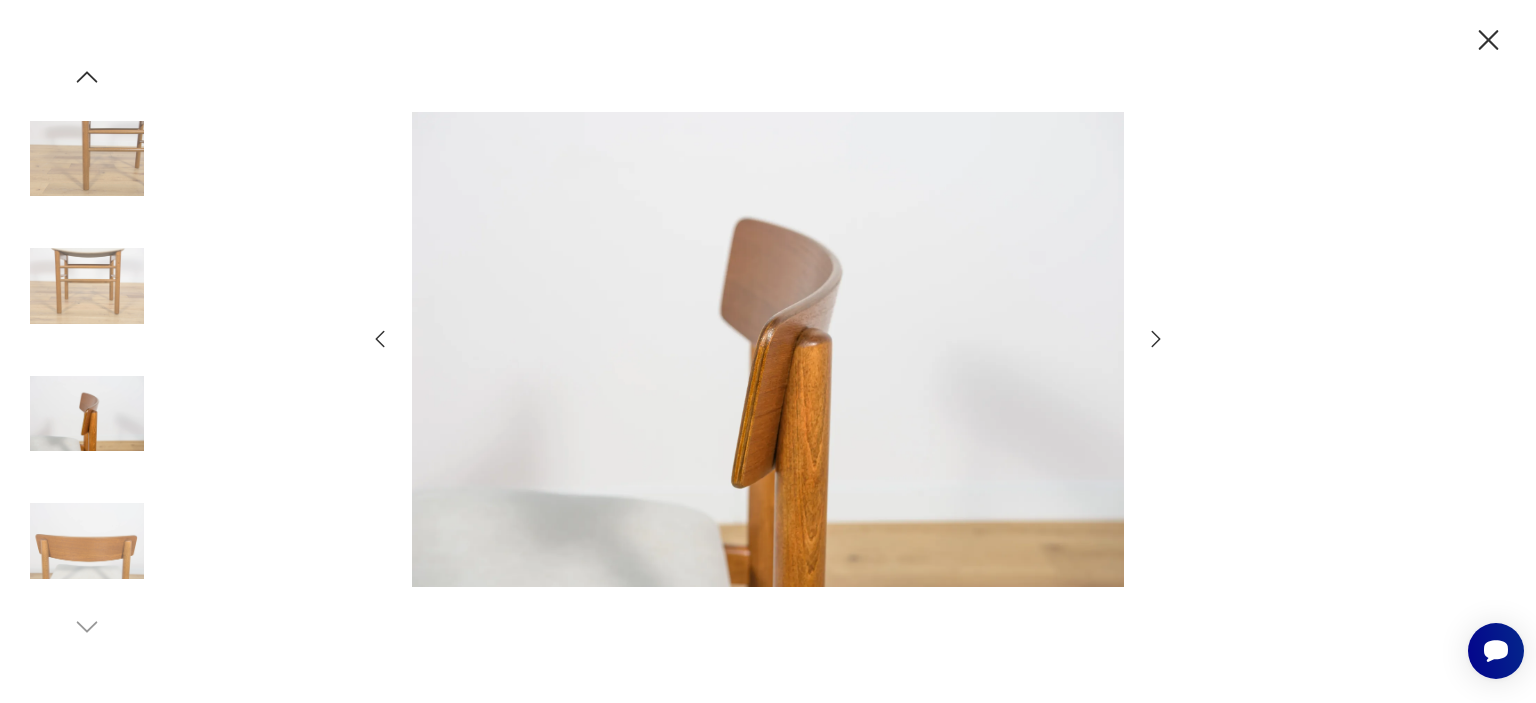 click 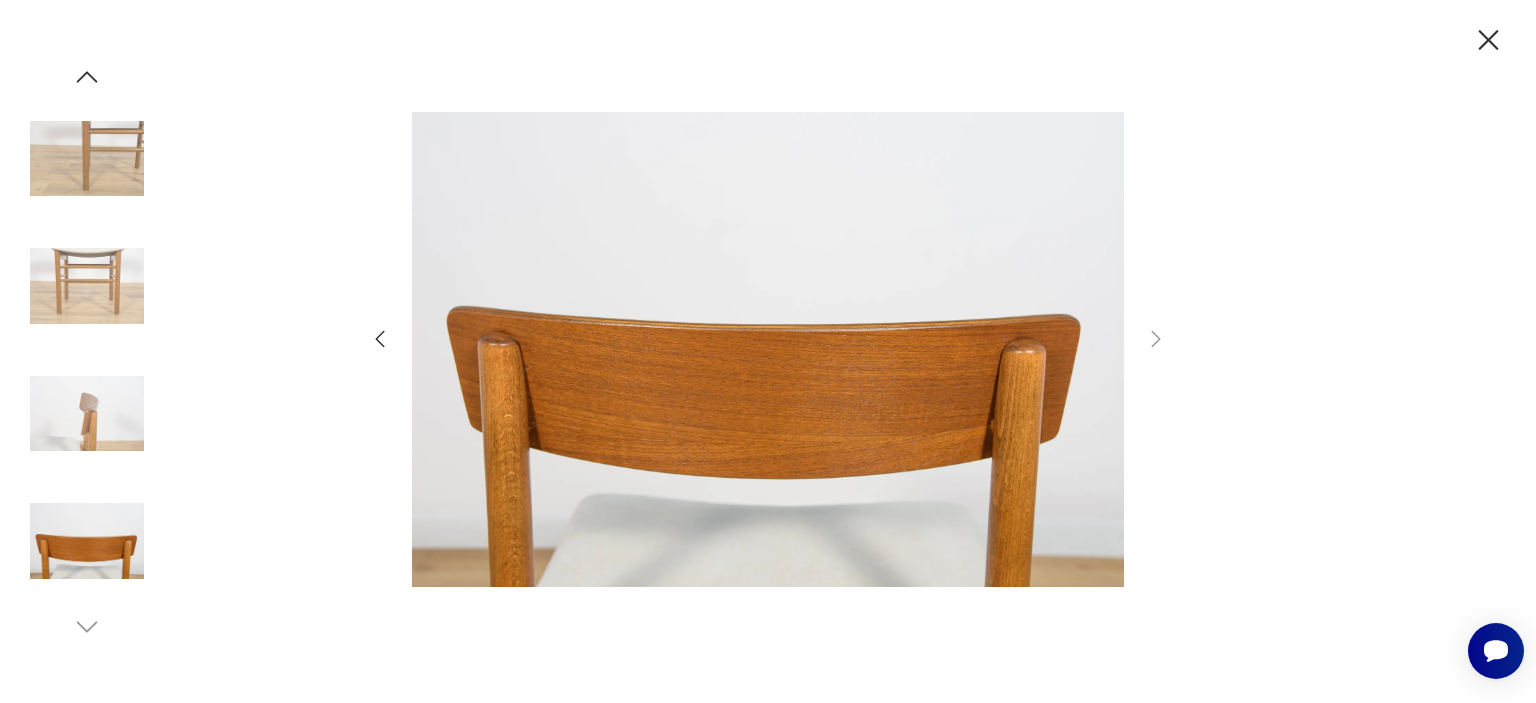 click 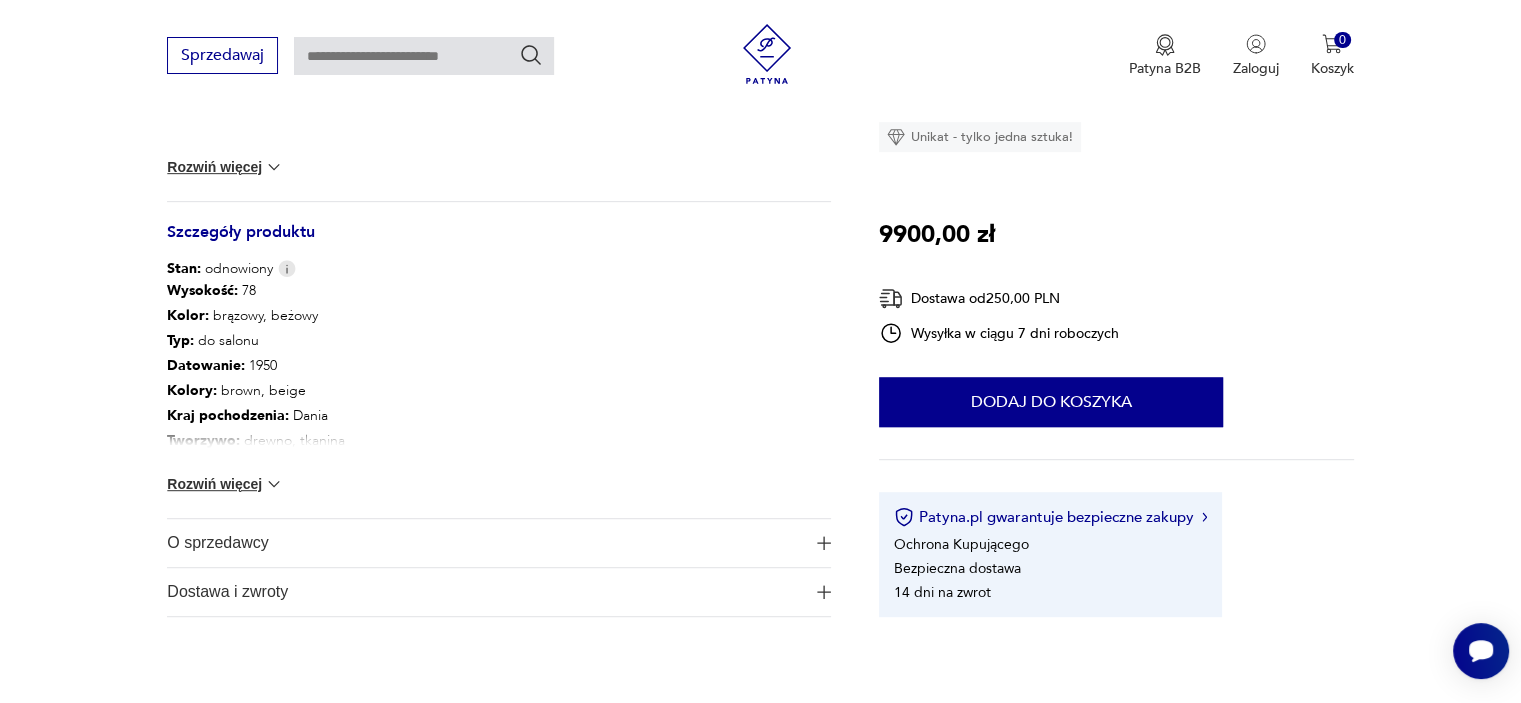 scroll, scrollTop: 1200, scrollLeft: 0, axis: vertical 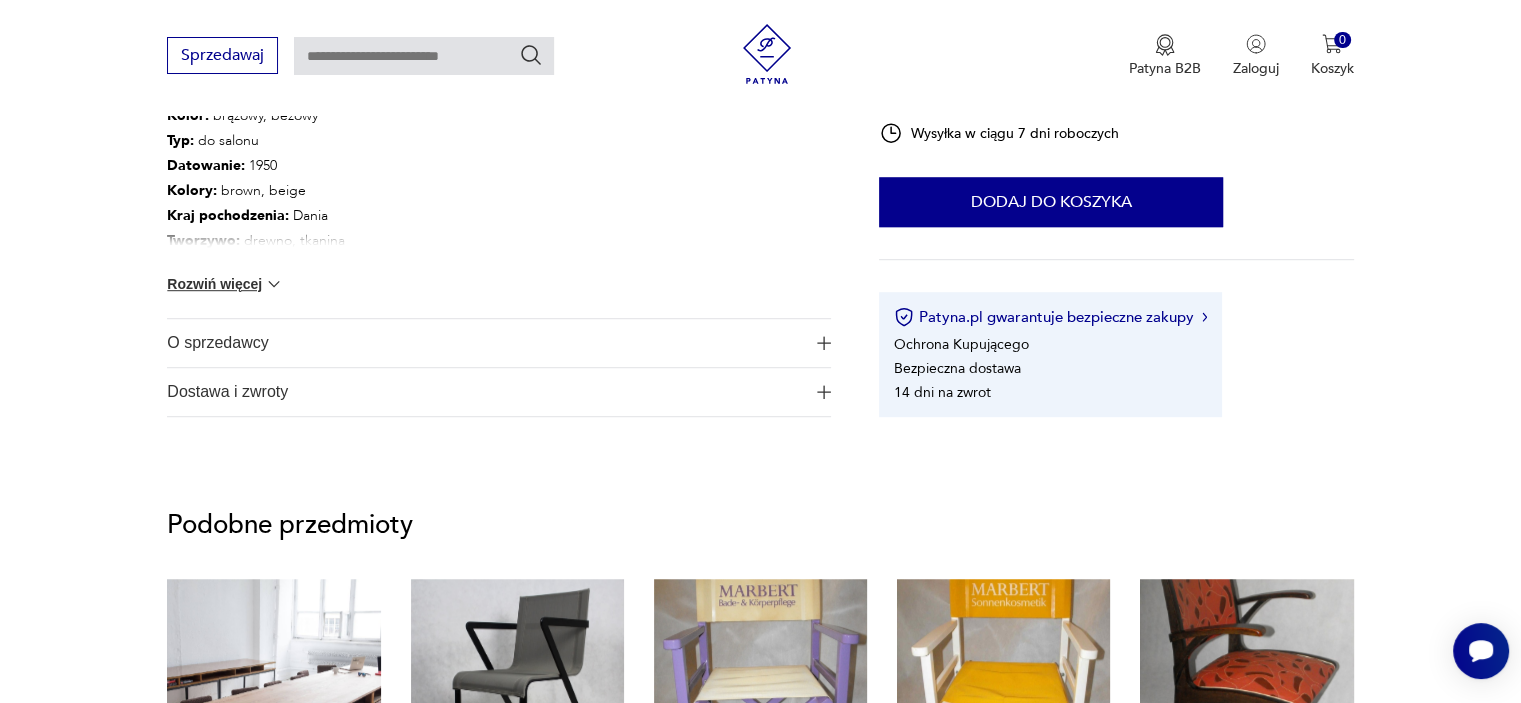 click at bounding box center (274, 284) 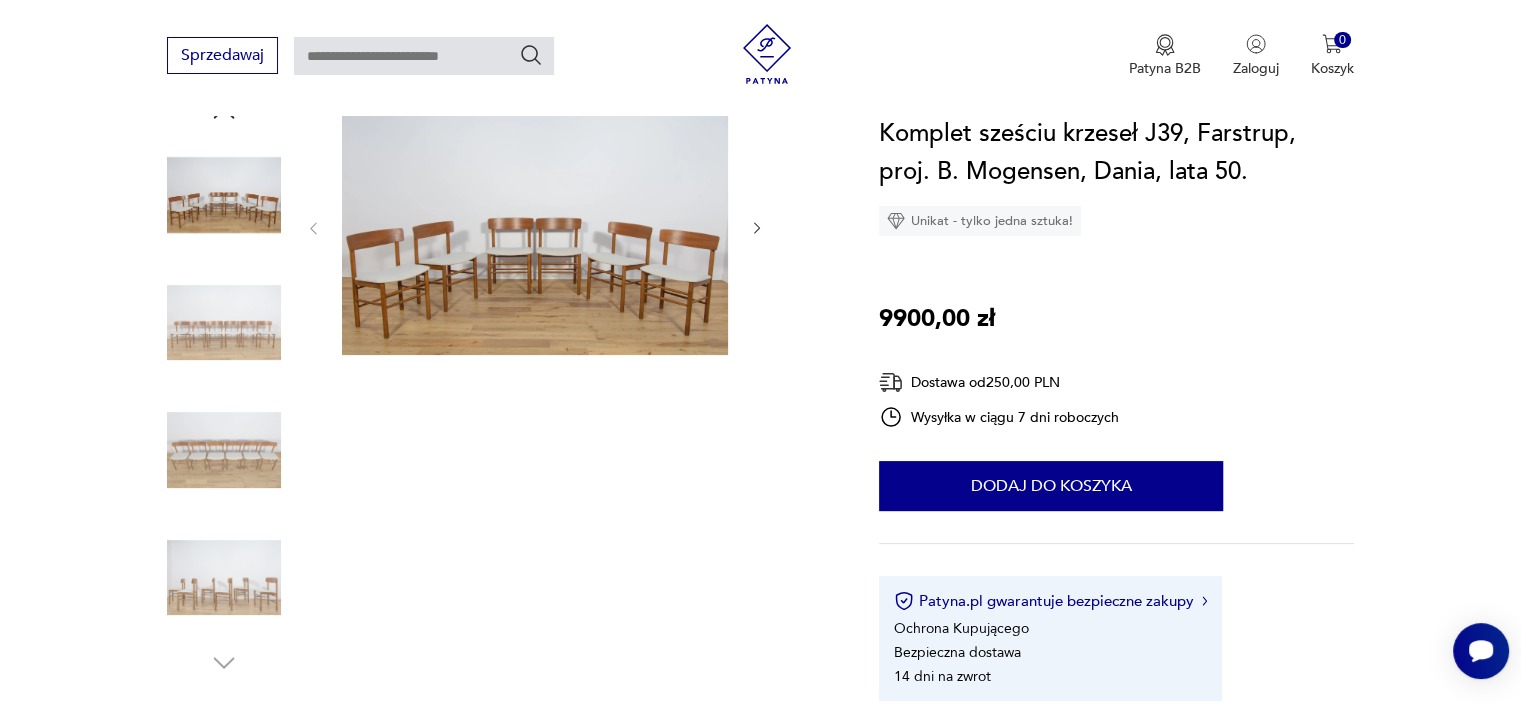 scroll, scrollTop: 0, scrollLeft: 0, axis: both 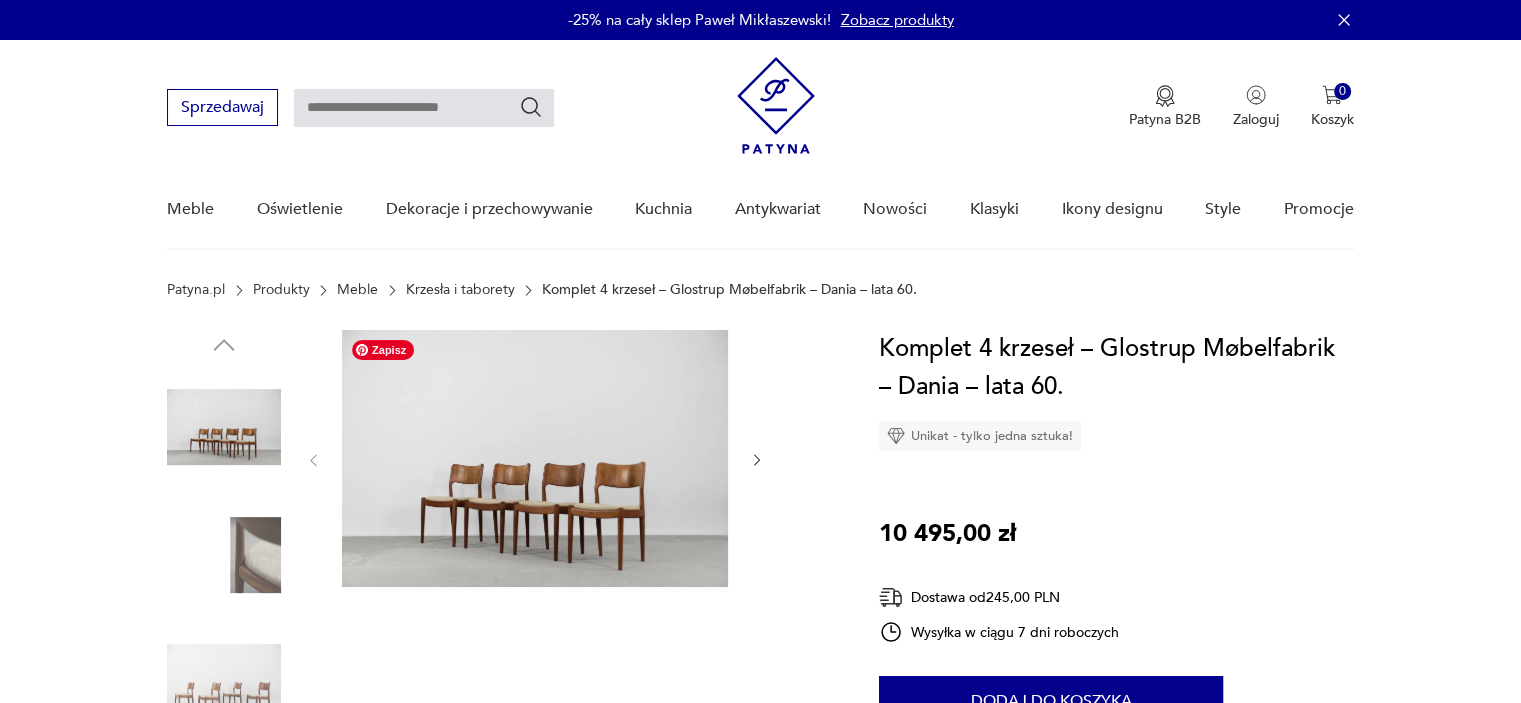 click at bounding box center (535, 458) 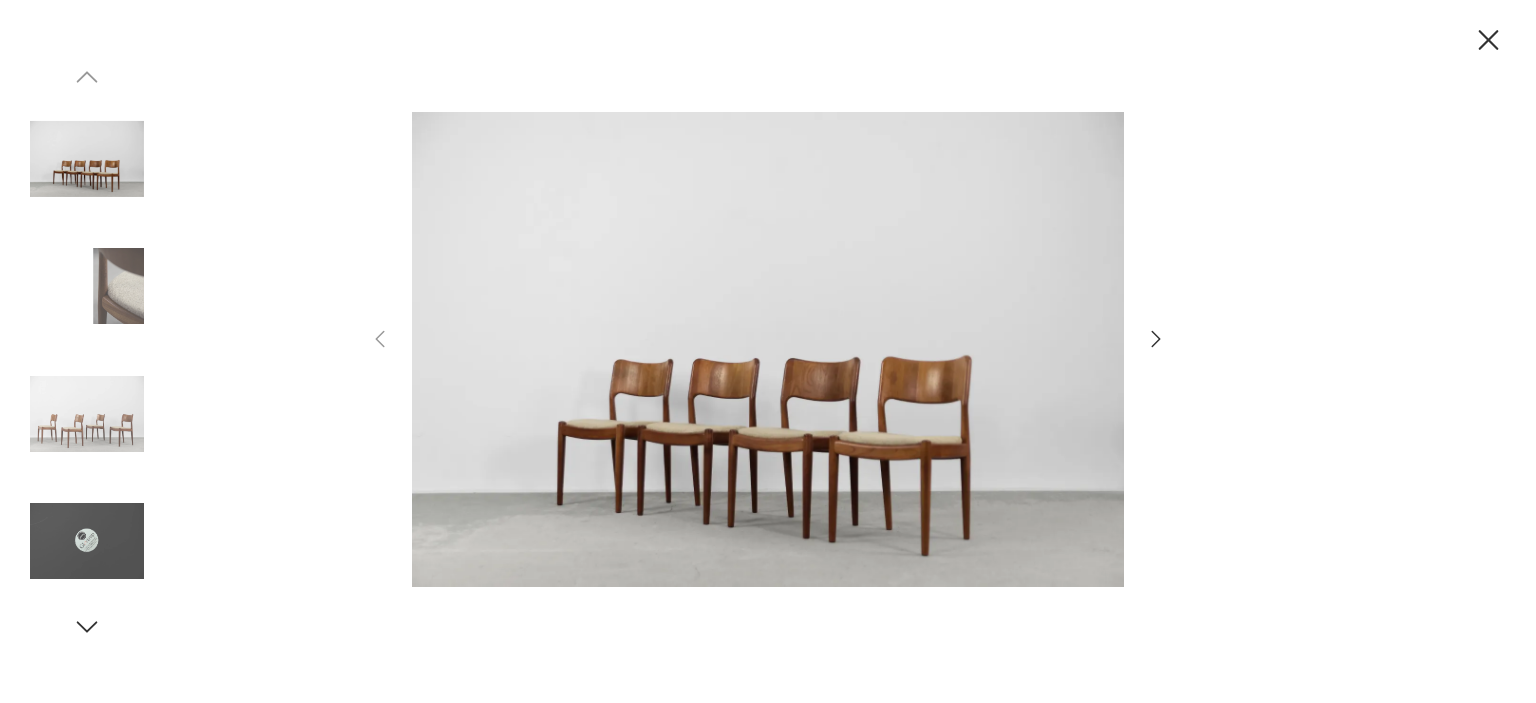 click 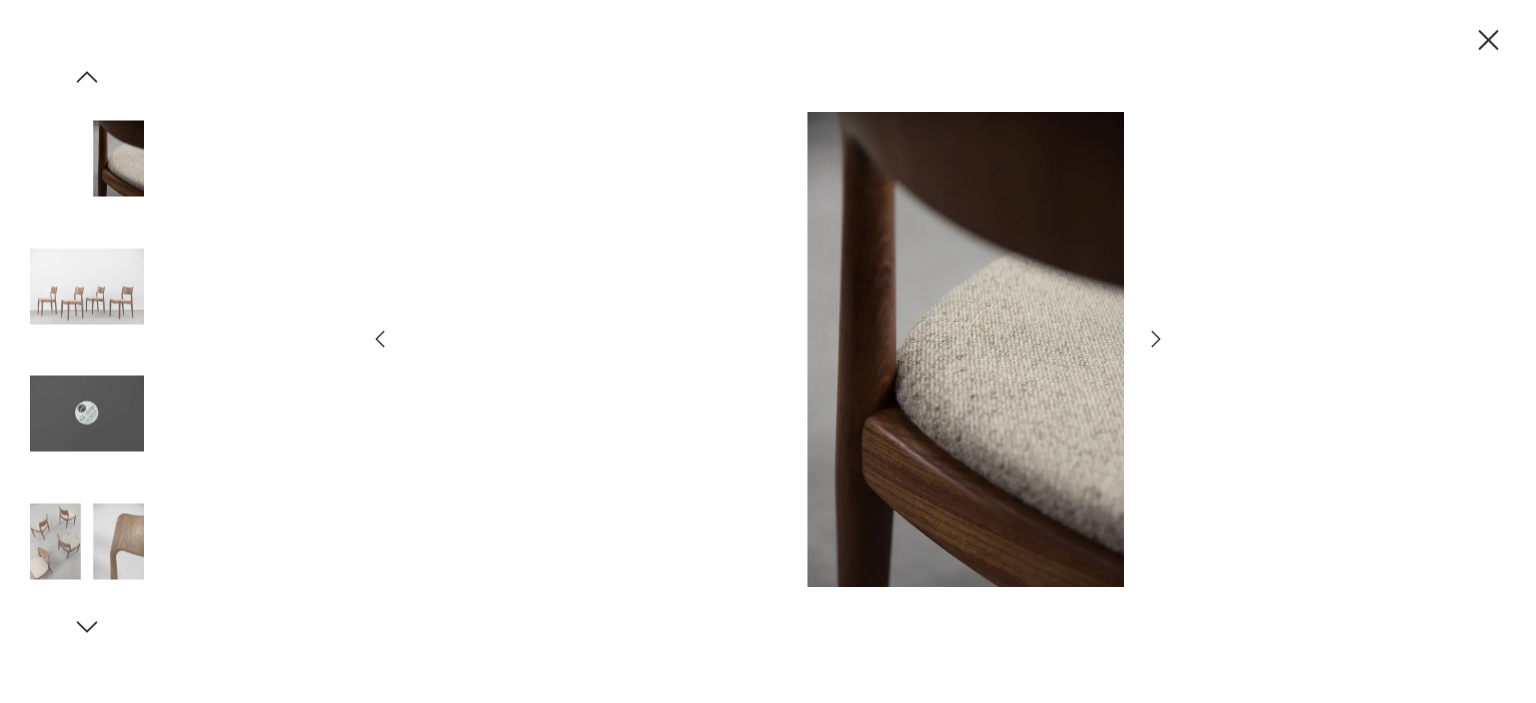 click 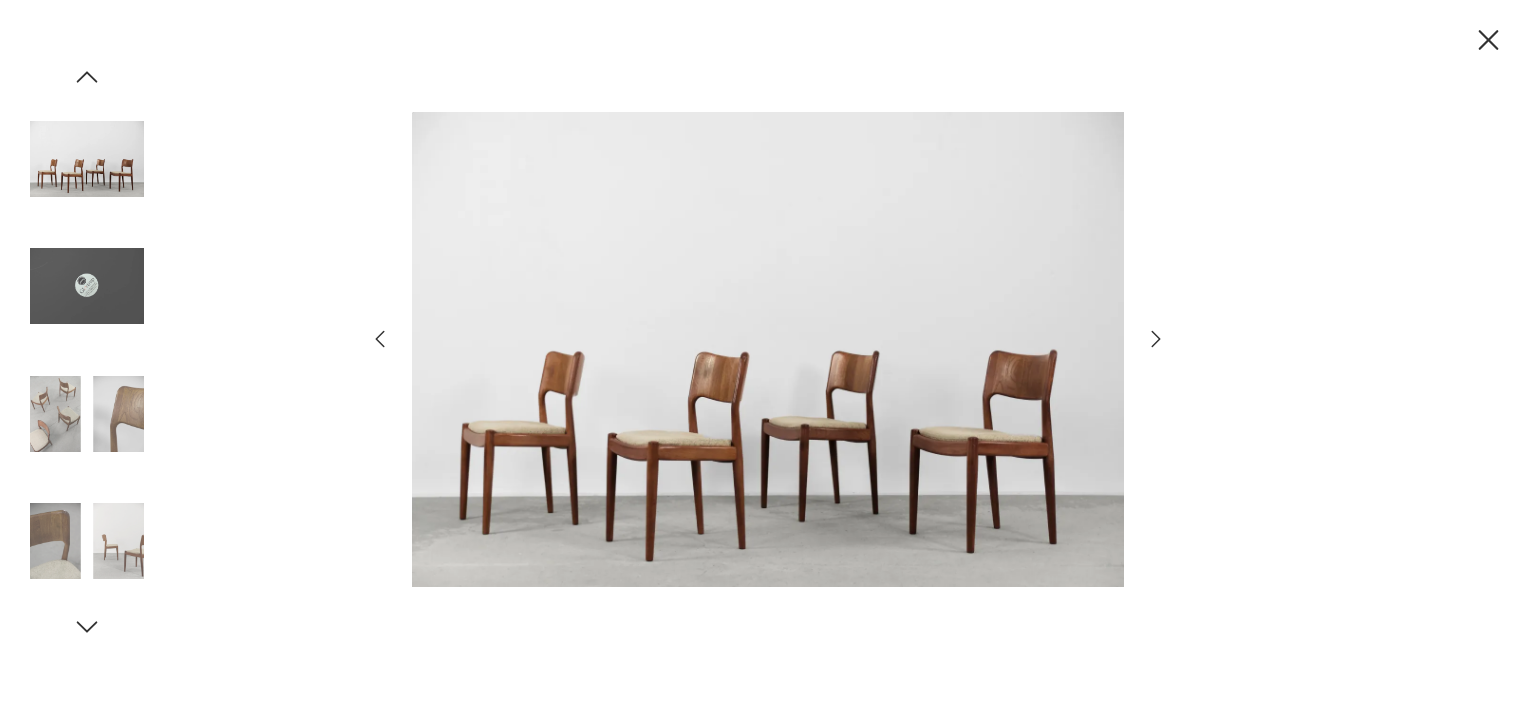 click 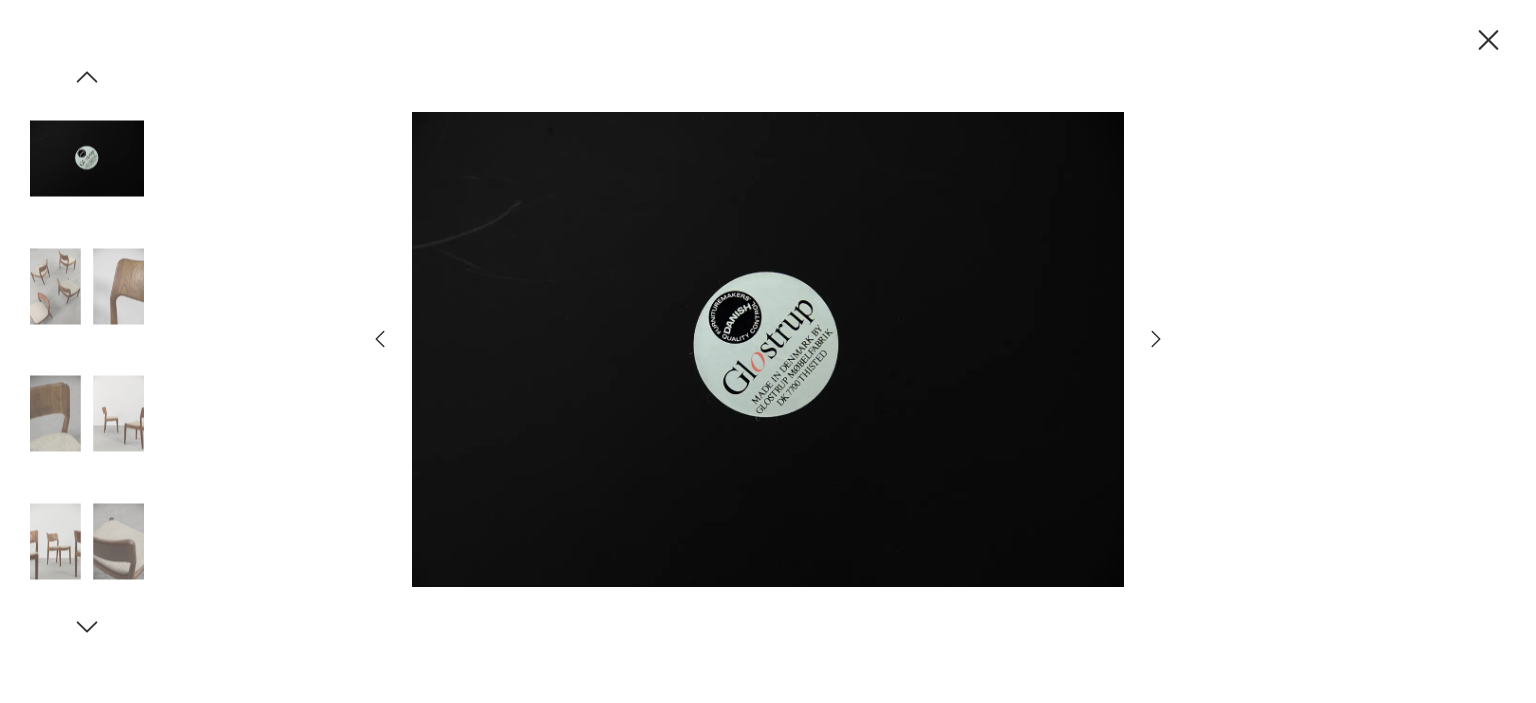 click 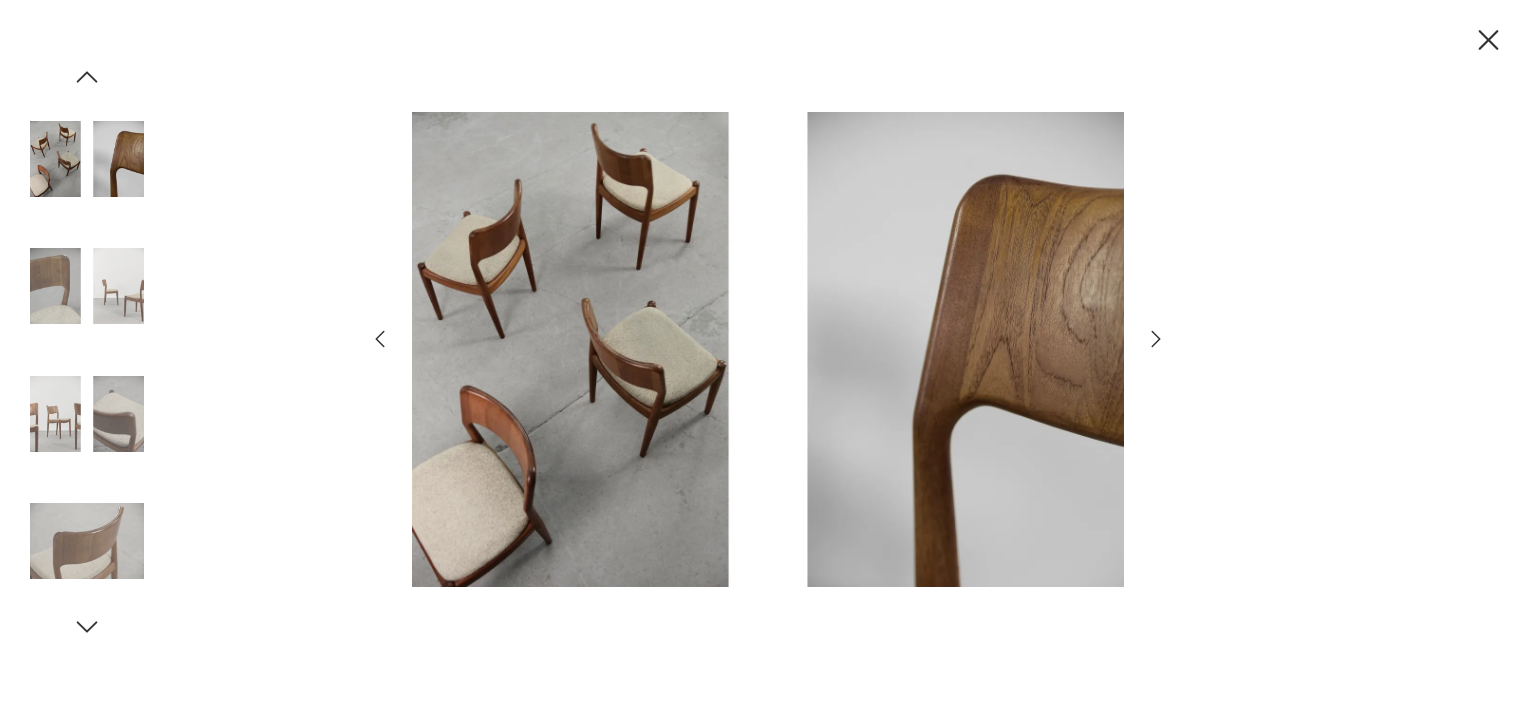 click 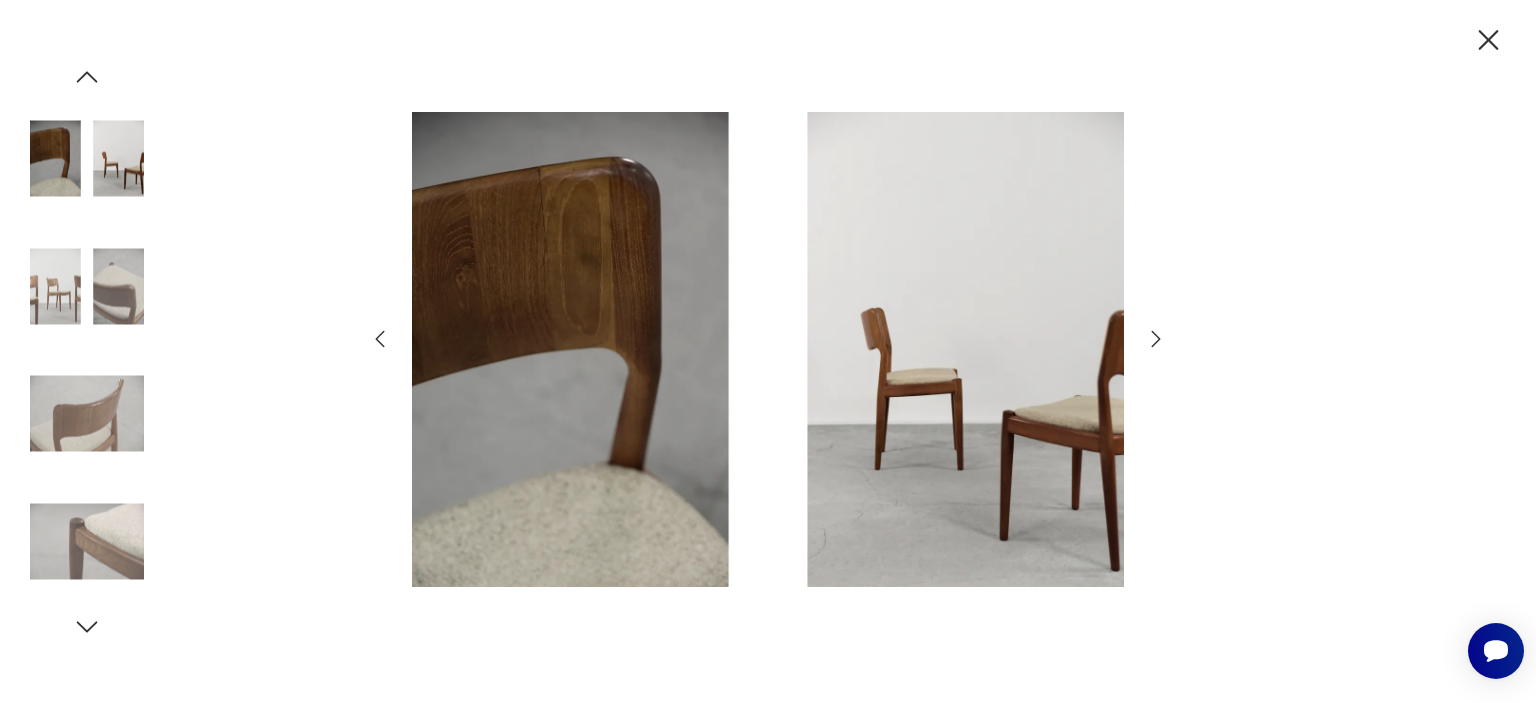 scroll, scrollTop: 0, scrollLeft: 0, axis: both 